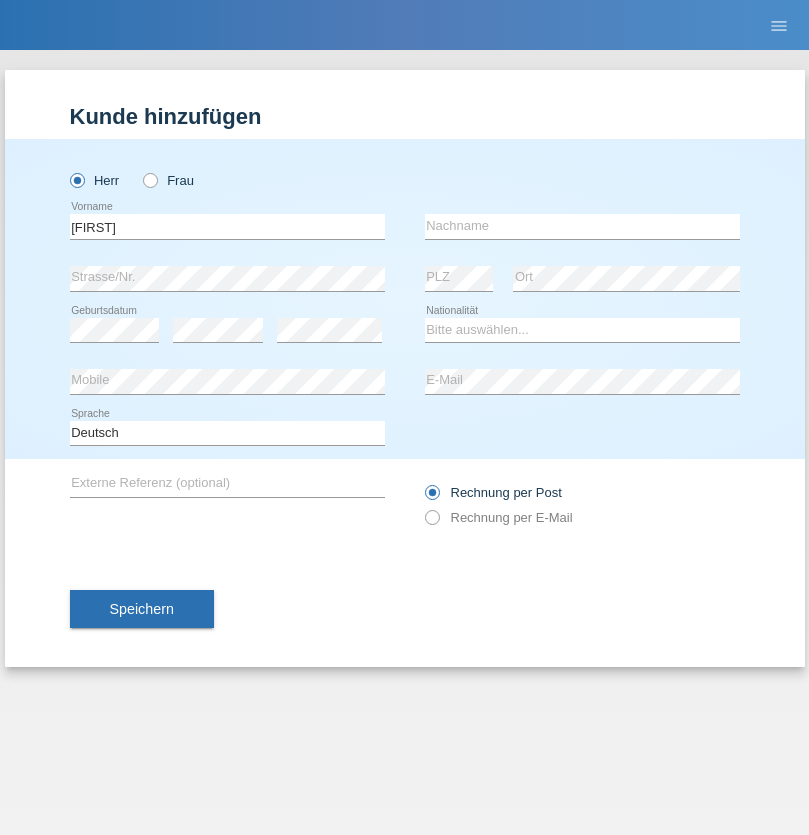 scroll, scrollTop: 0, scrollLeft: 0, axis: both 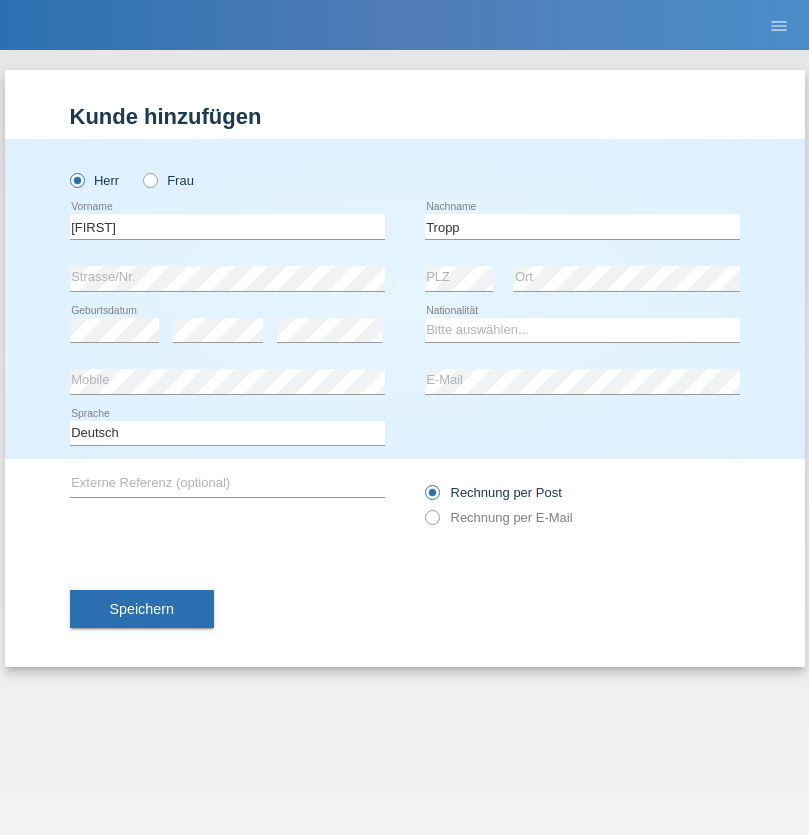 type on "Tropp" 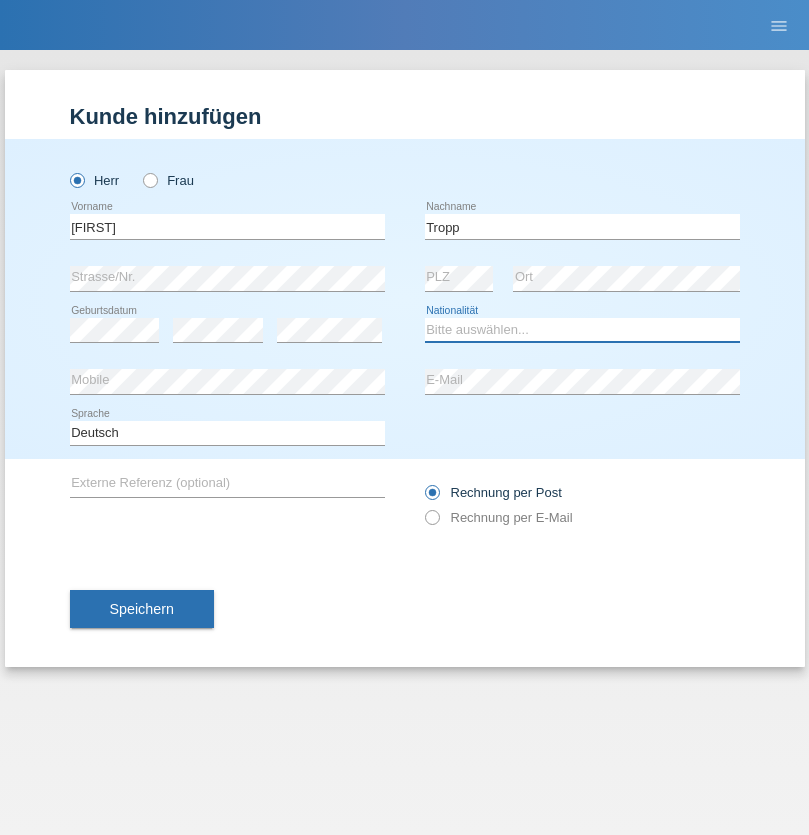 select on "SK" 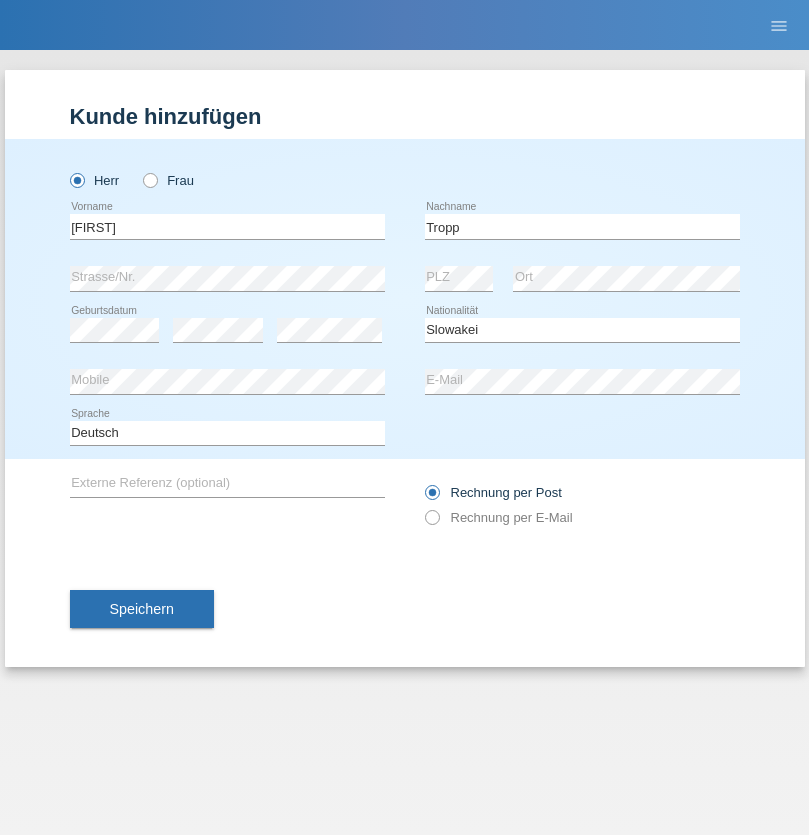 select on "C" 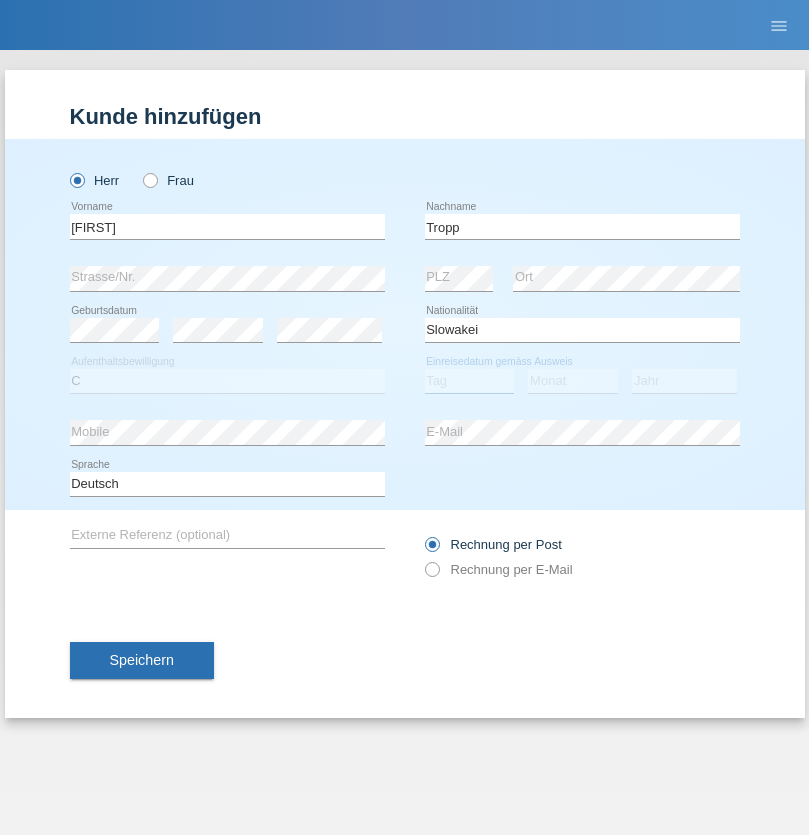 select on "07" 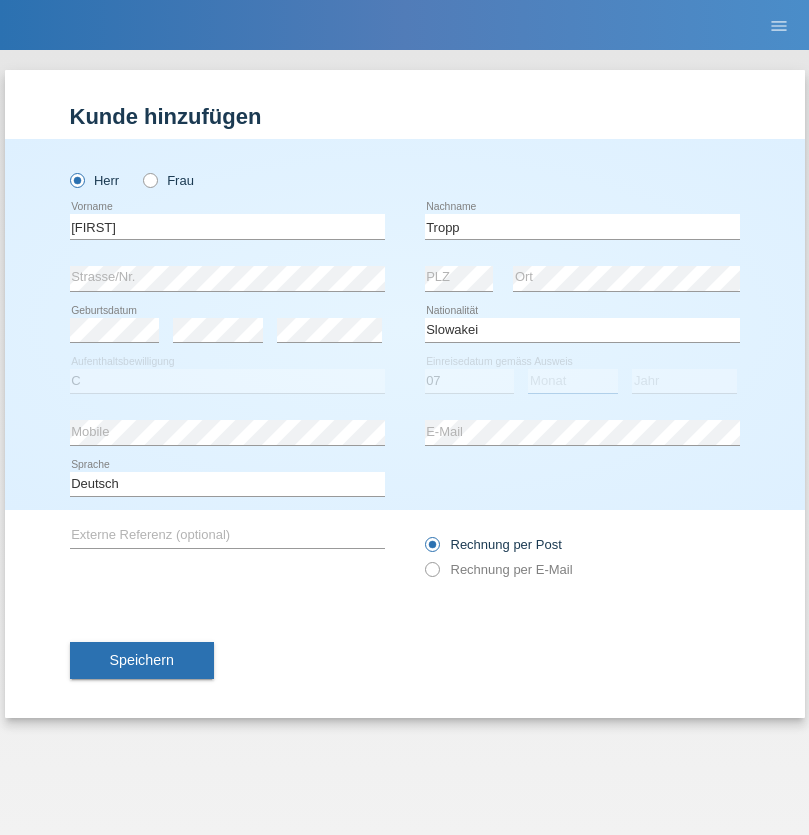 select on "08" 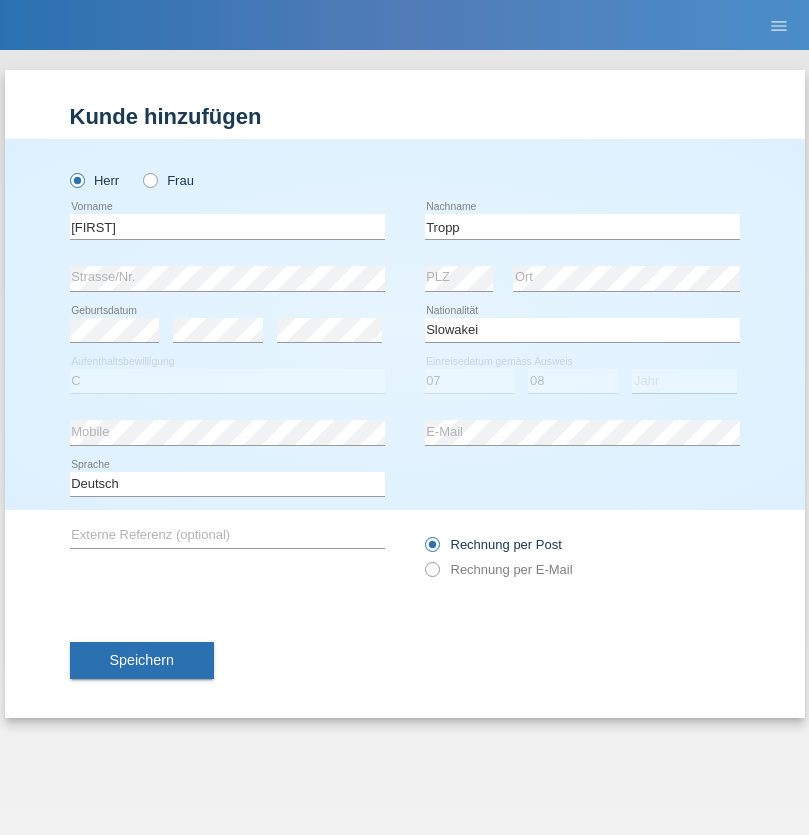 select on "2021" 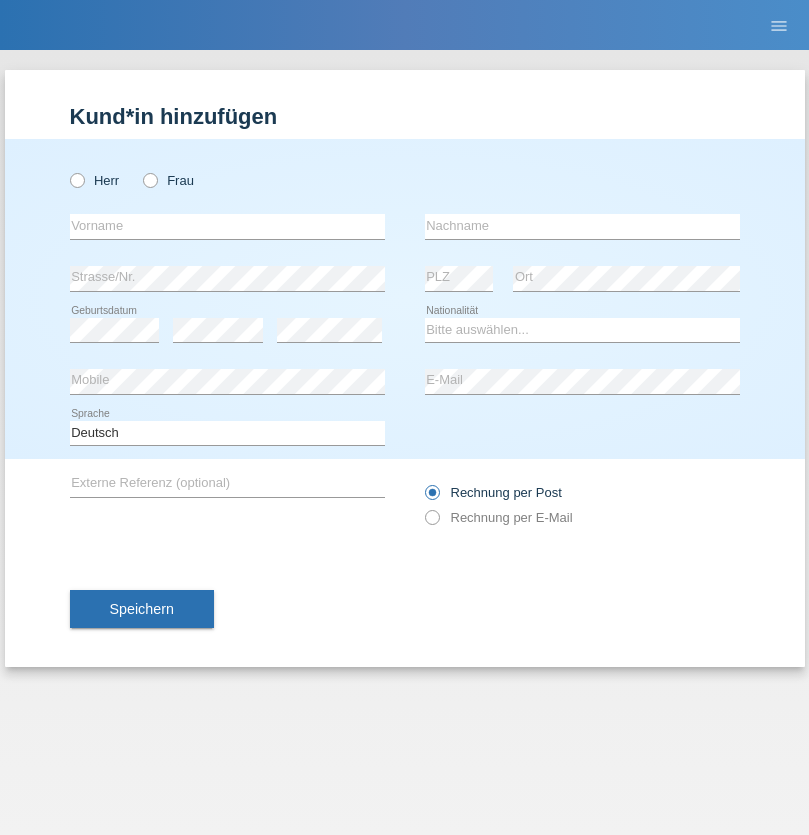 scroll, scrollTop: 0, scrollLeft: 0, axis: both 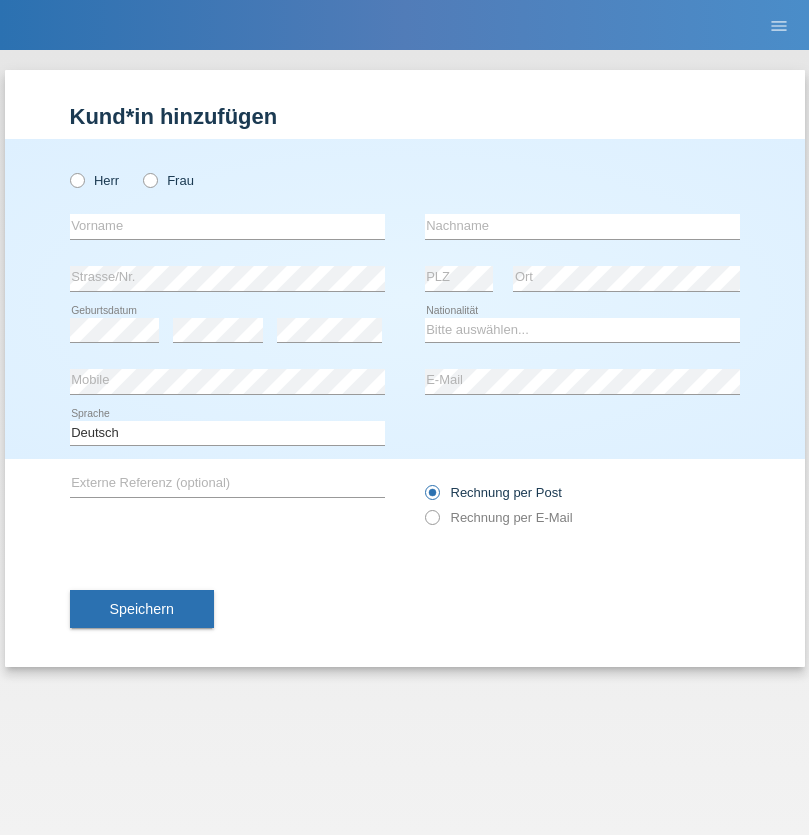 radio on "true" 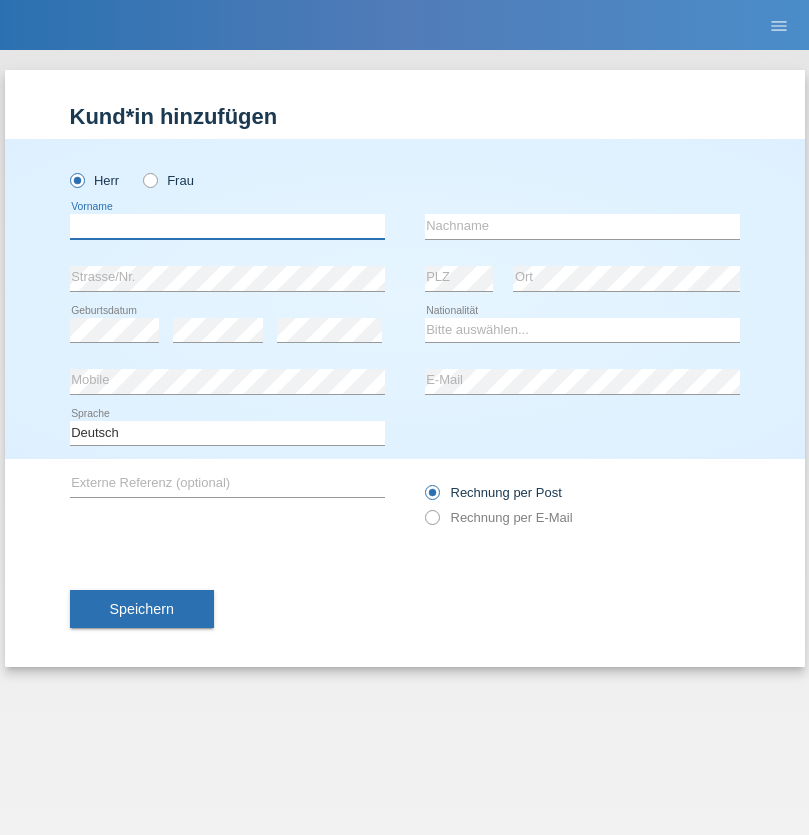 click at bounding box center [227, 226] 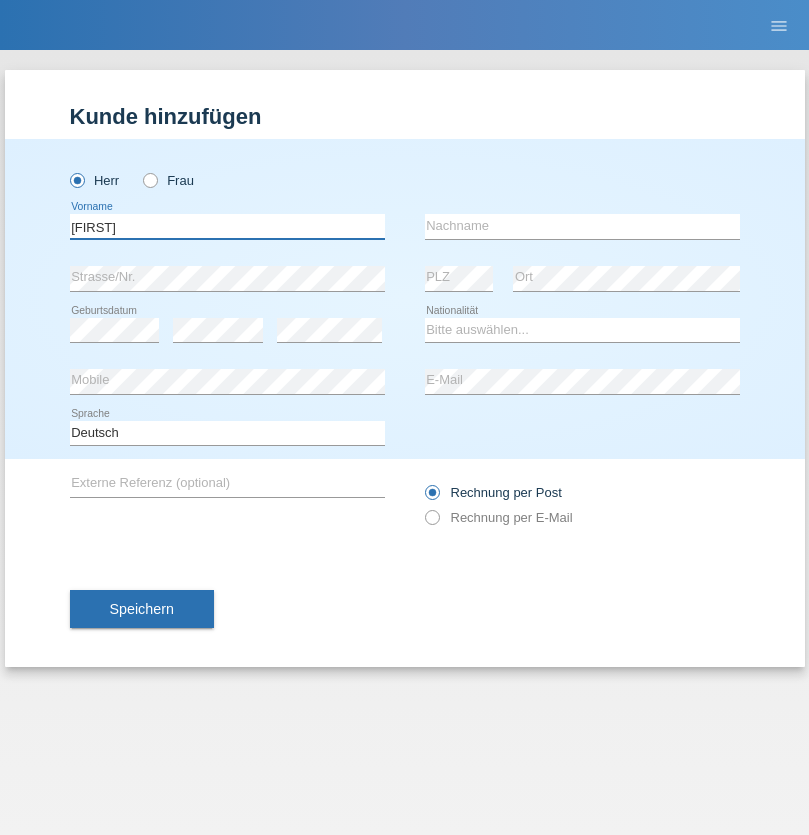 type on "Dirk" 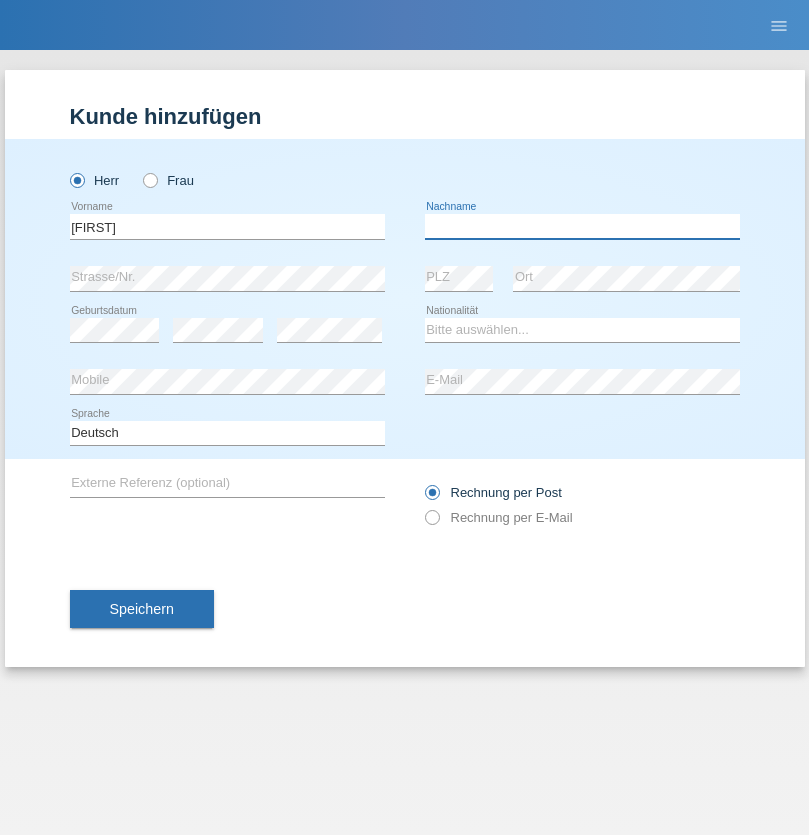 click at bounding box center (582, 226) 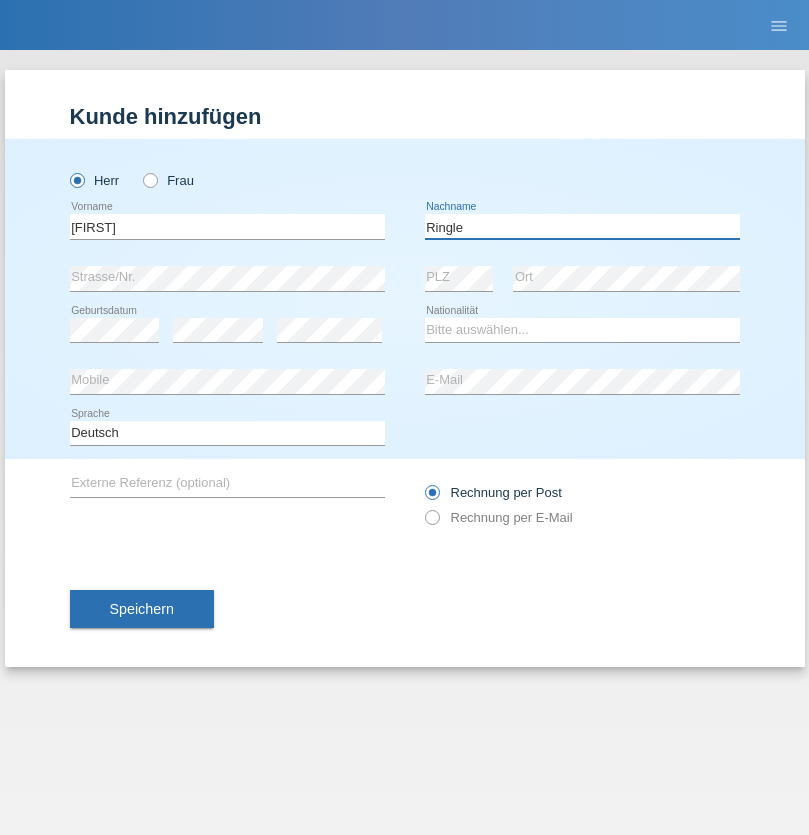 type on "Ringle" 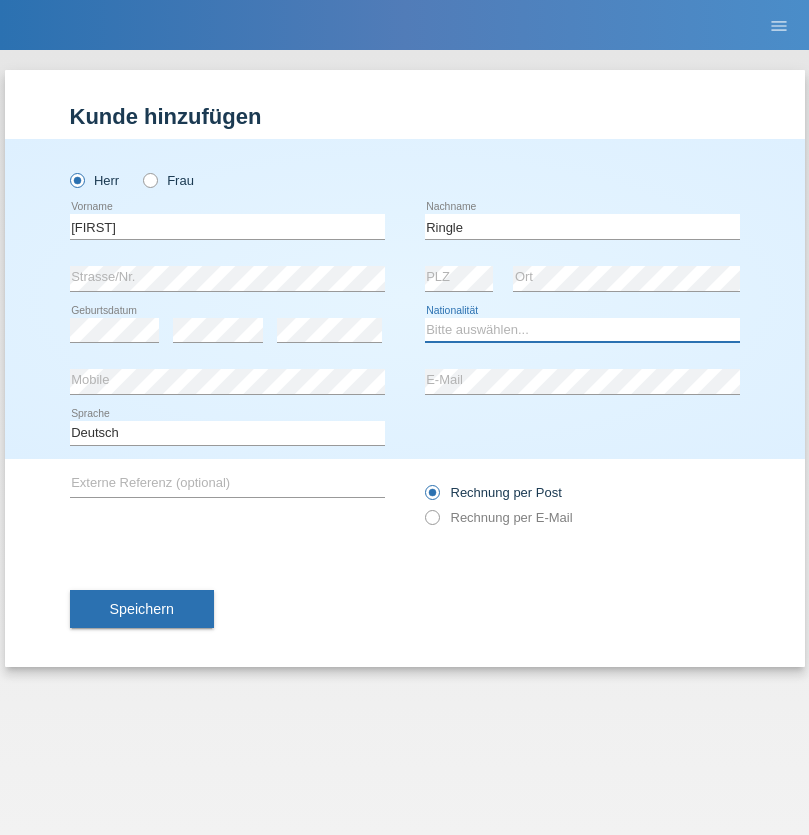 select on "DE" 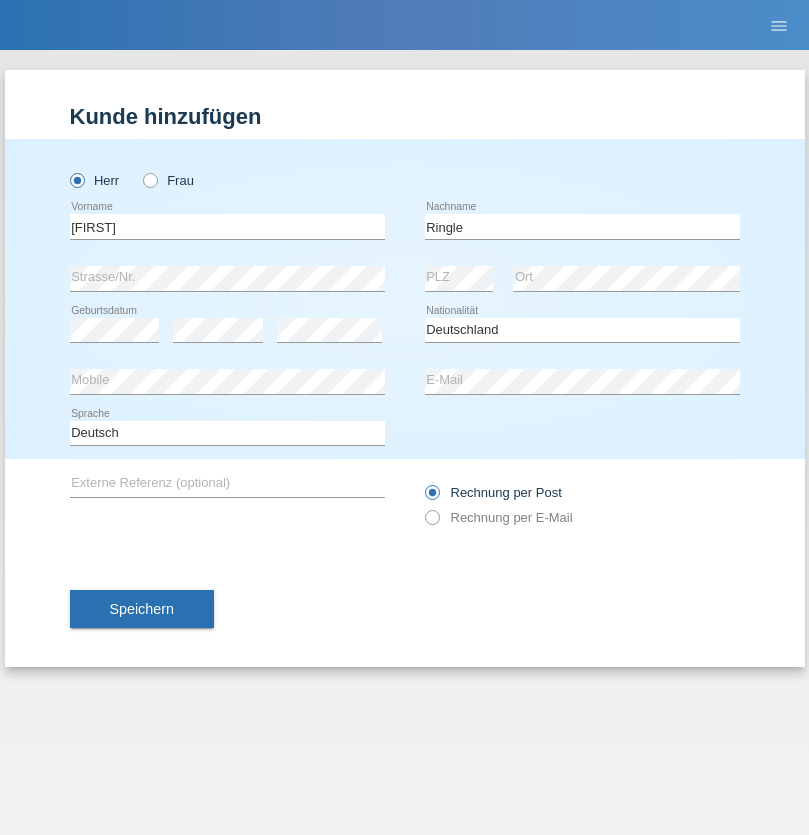 select on "C" 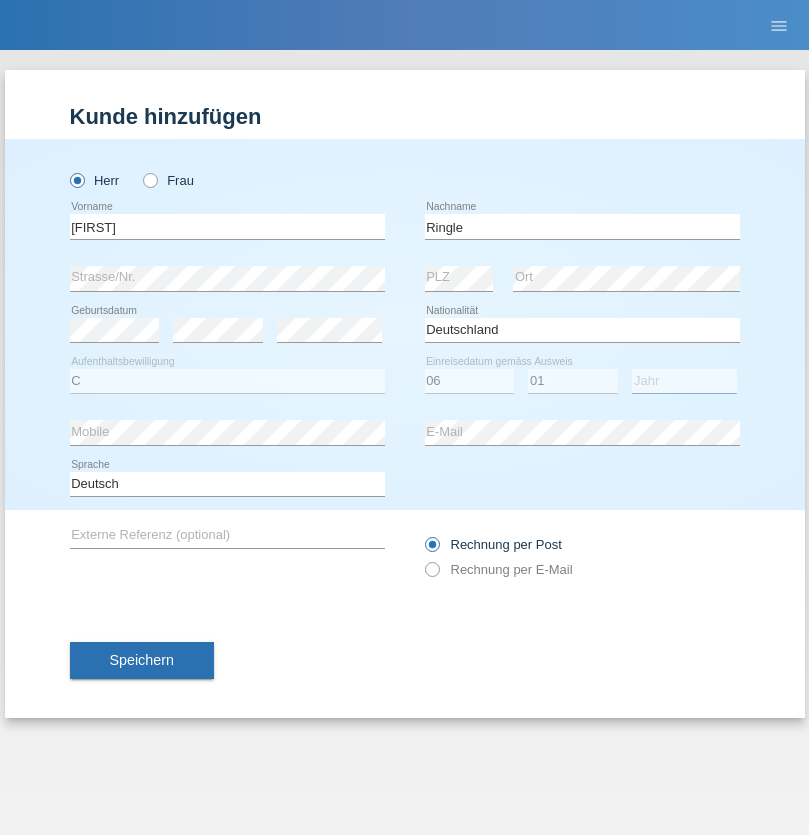 select on "2021" 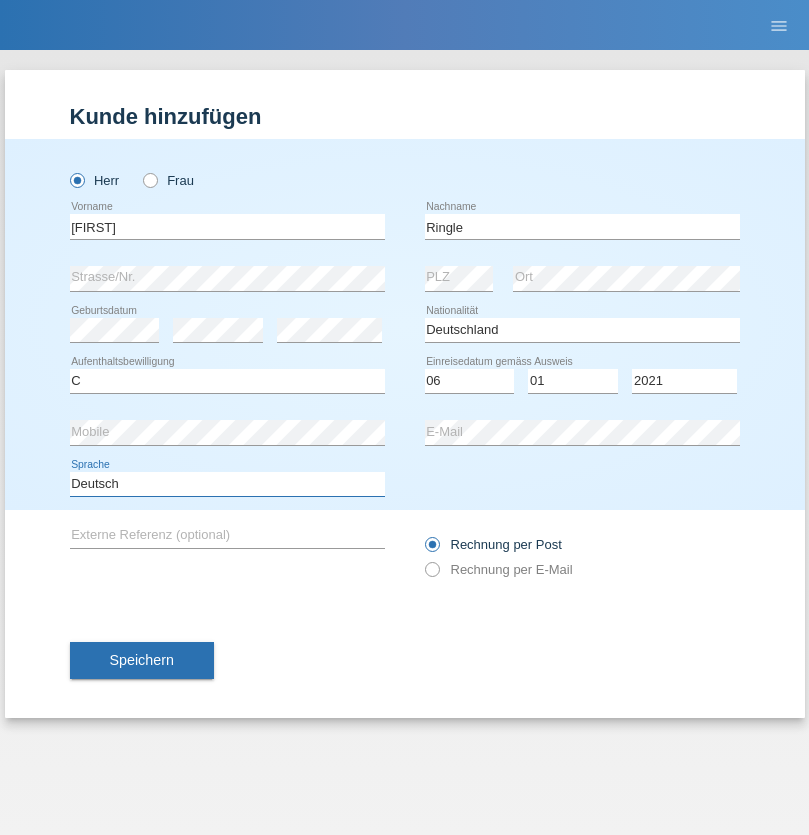 select on "en" 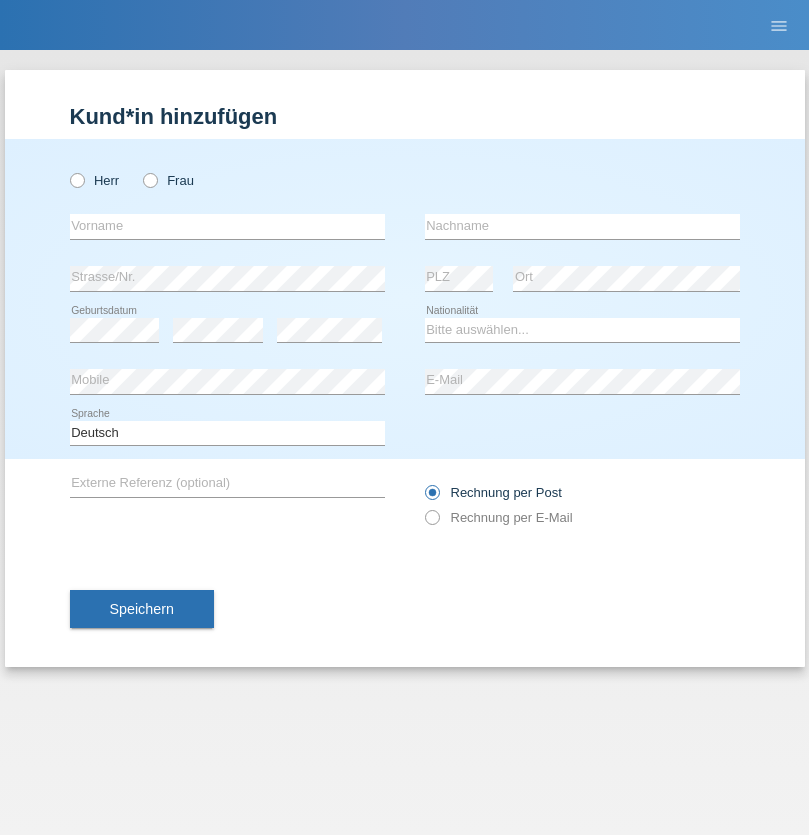 scroll, scrollTop: 0, scrollLeft: 0, axis: both 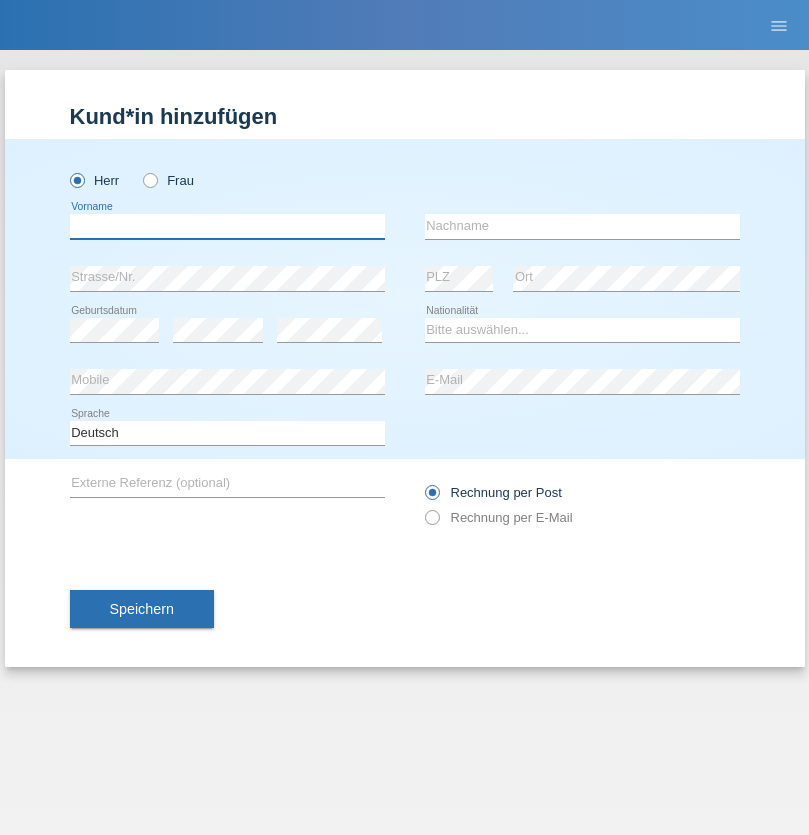 click at bounding box center (227, 226) 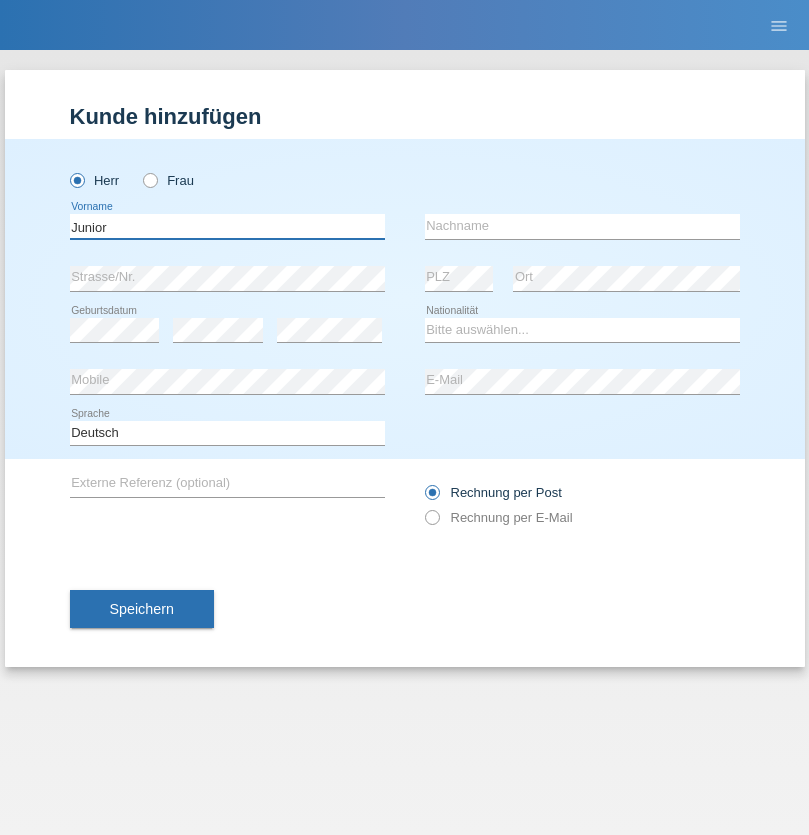 type on "Junior" 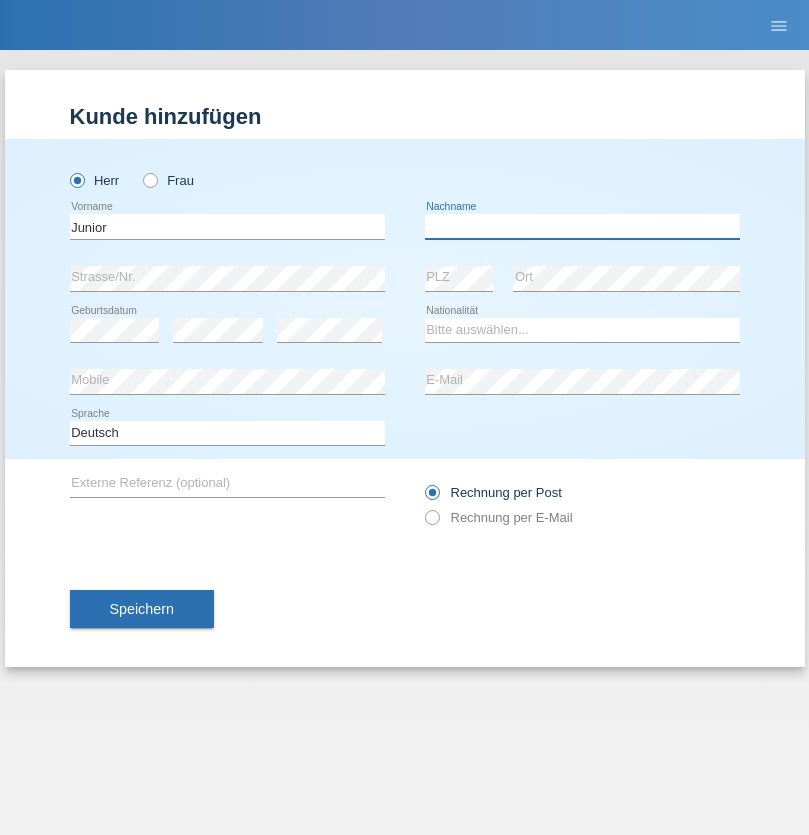 click at bounding box center [582, 226] 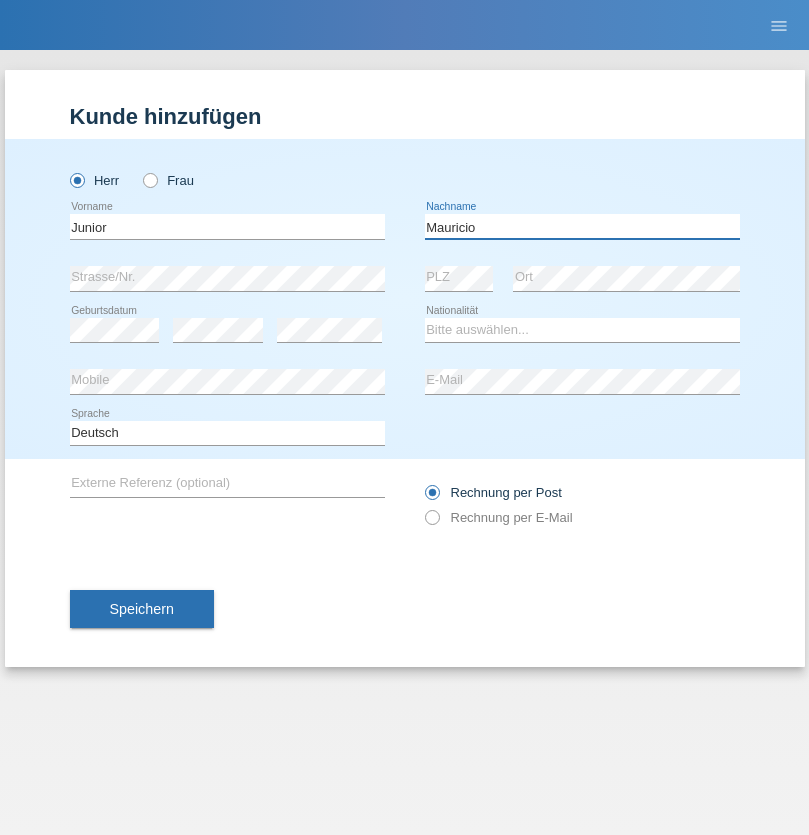 type on "Mauricio" 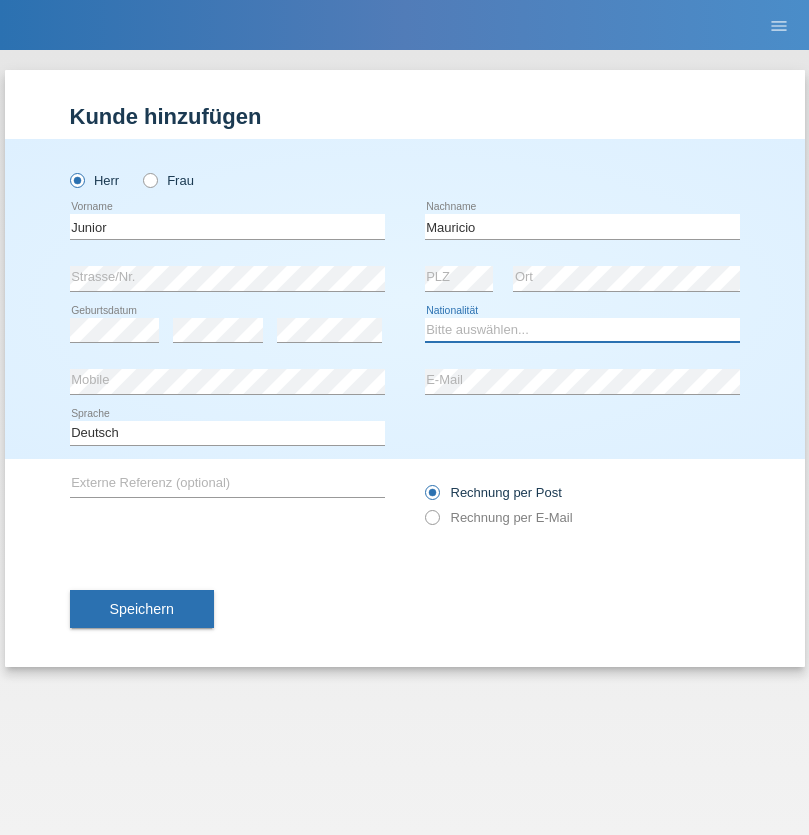 select on "CH" 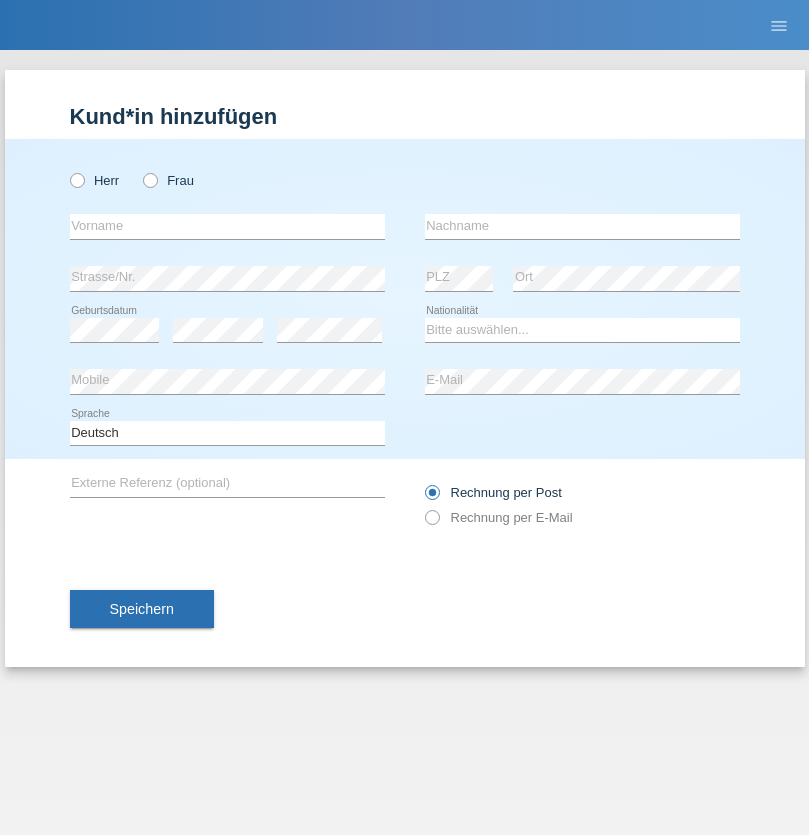 scroll, scrollTop: 0, scrollLeft: 0, axis: both 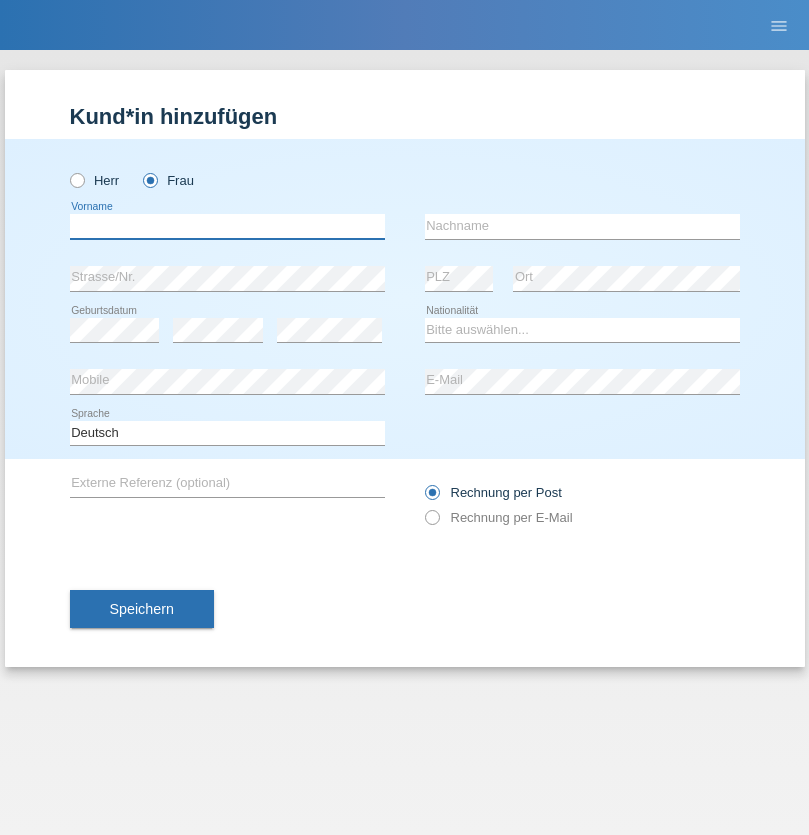 click at bounding box center (227, 226) 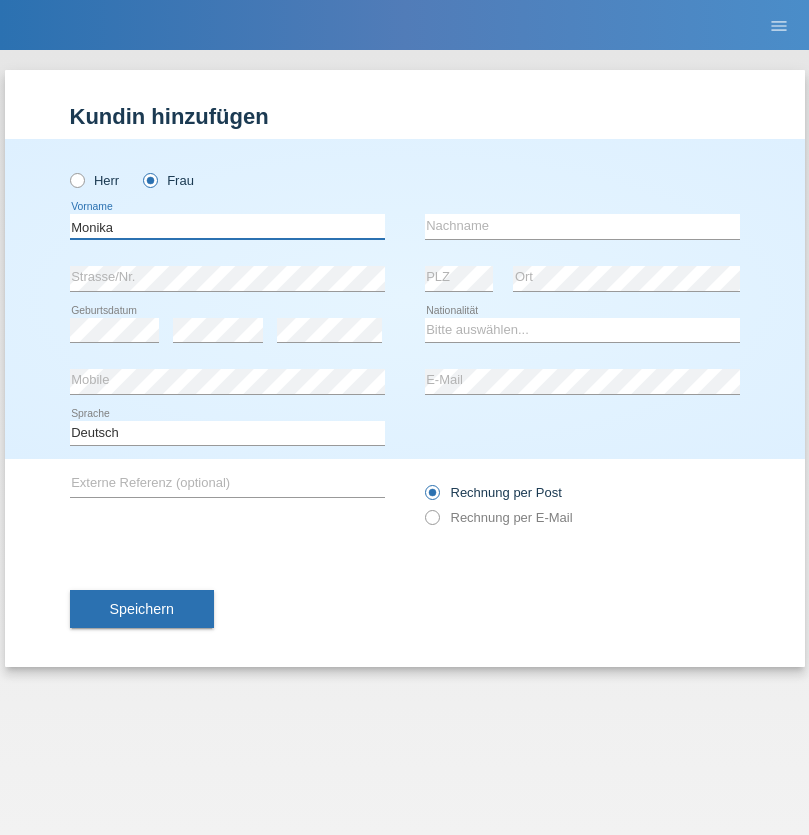 type on "Monika" 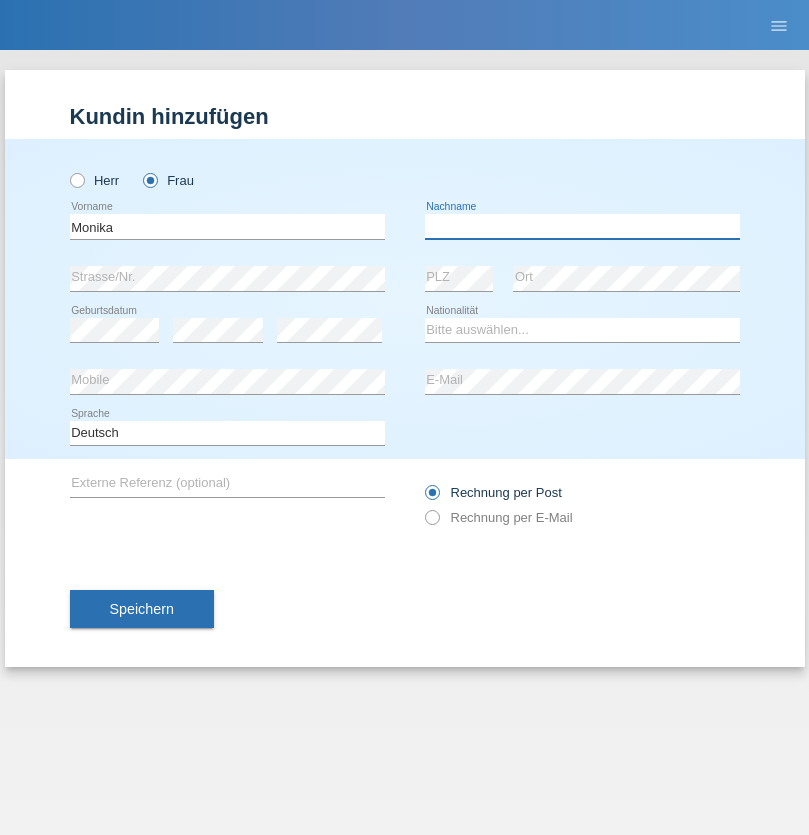 click at bounding box center [582, 226] 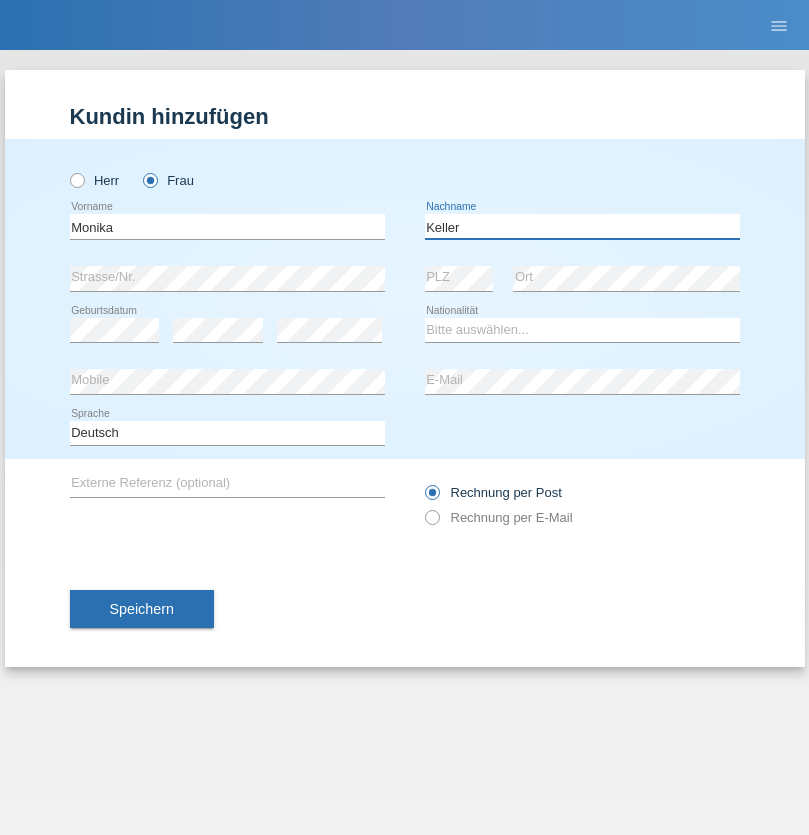 type on "Keller" 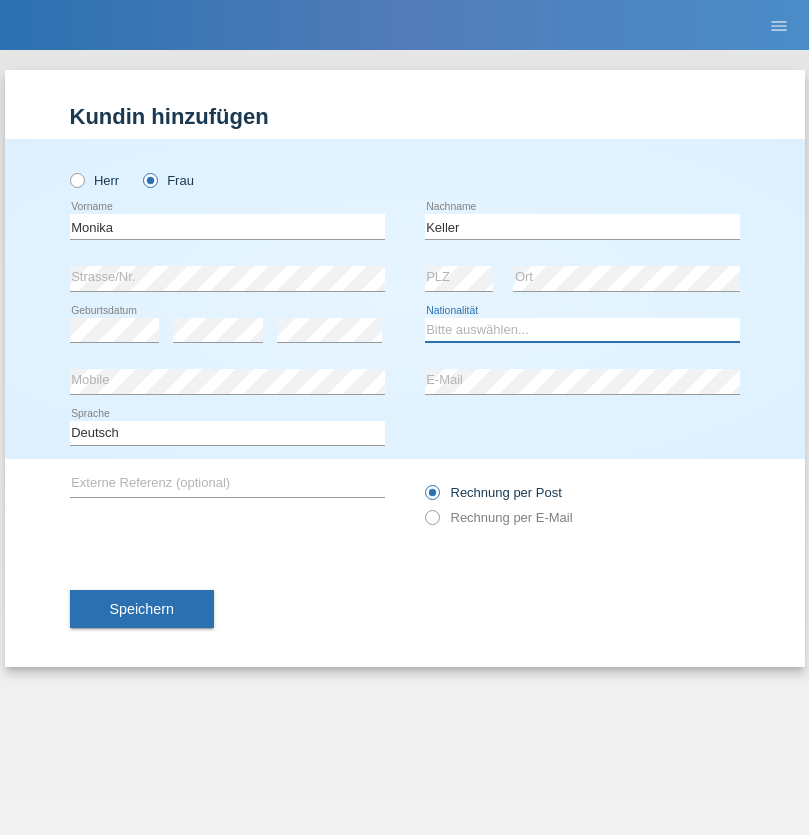 select on "CH" 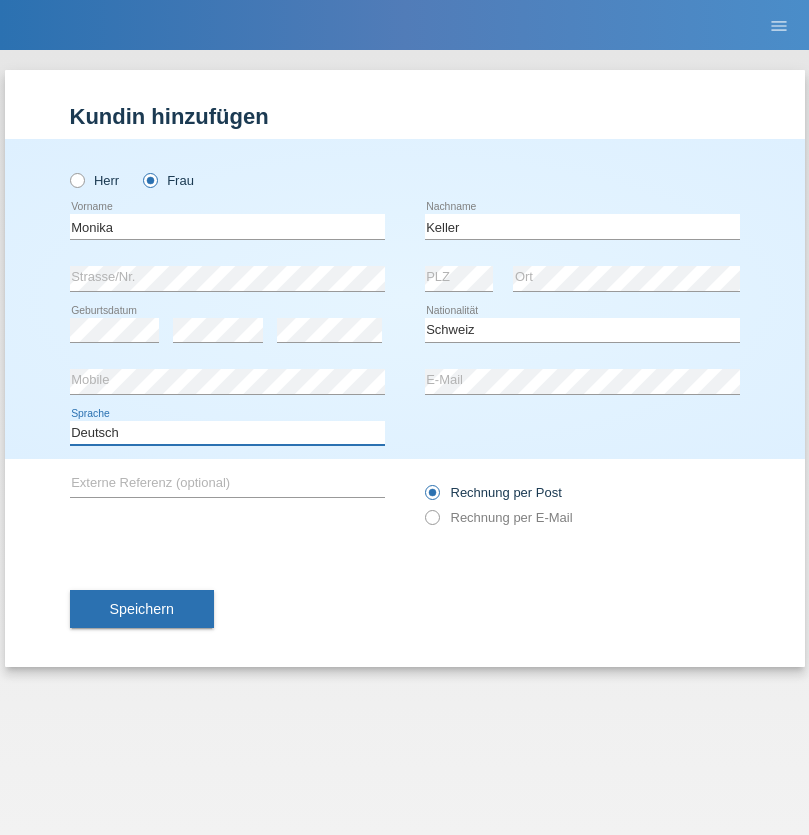 select on "en" 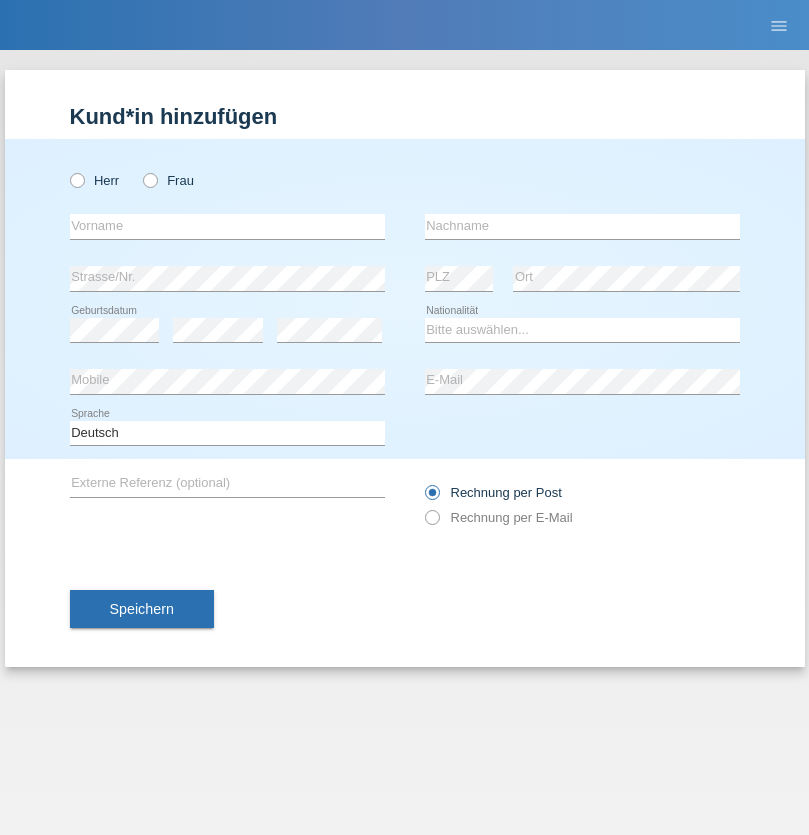 scroll, scrollTop: 0, scrollLeft: 0, axis: both 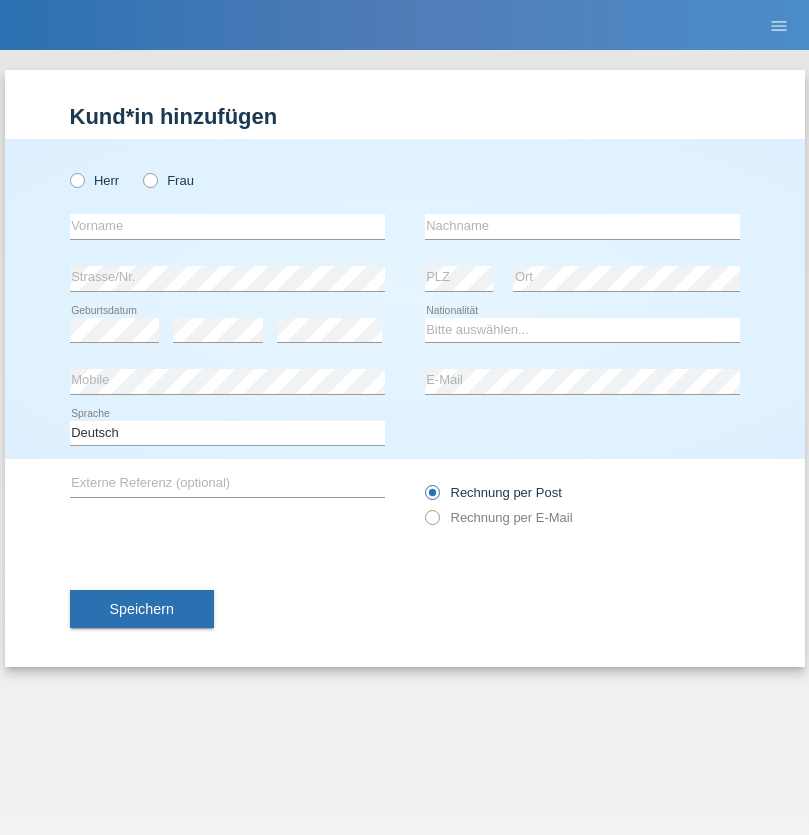 radio on "true" 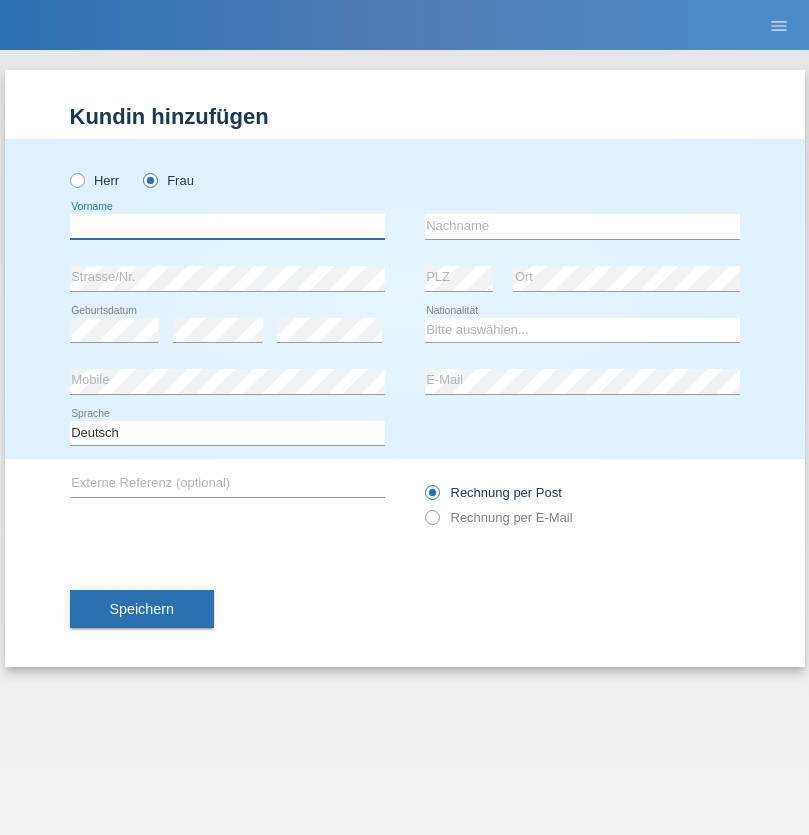 click at bounding box center [227, 226] 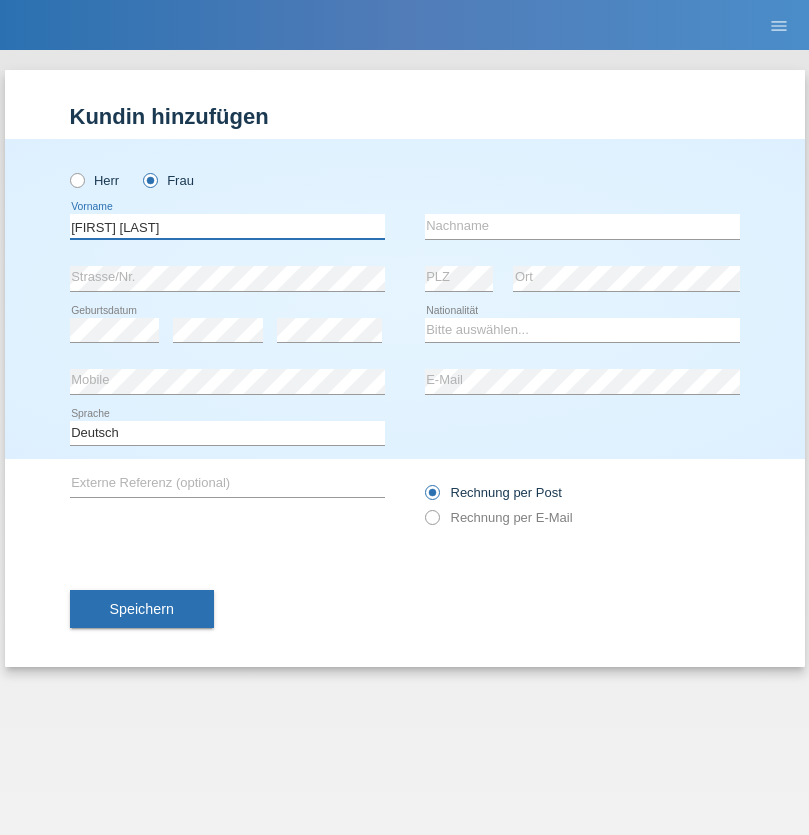 type on "[FIRST] [LAST]" 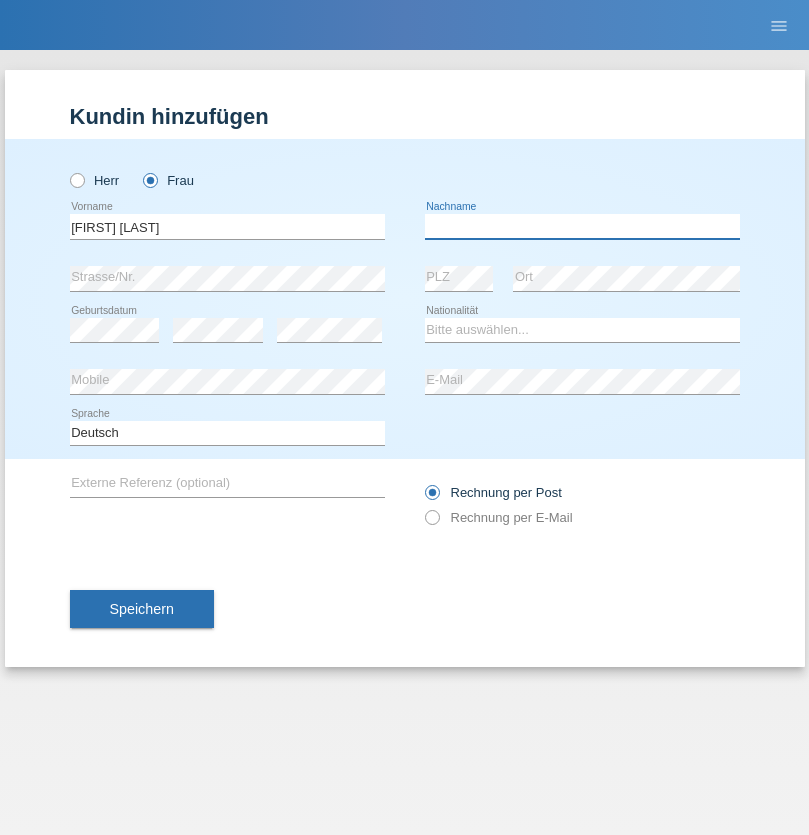 click at bounding box center [582, 226] 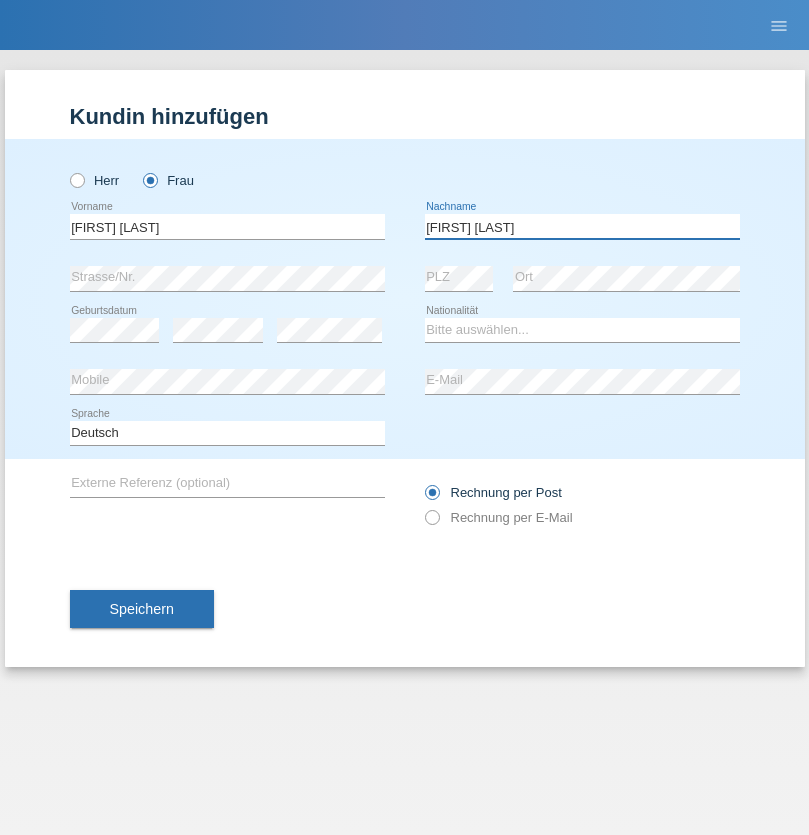 type on "[FIRST] [LAST]" 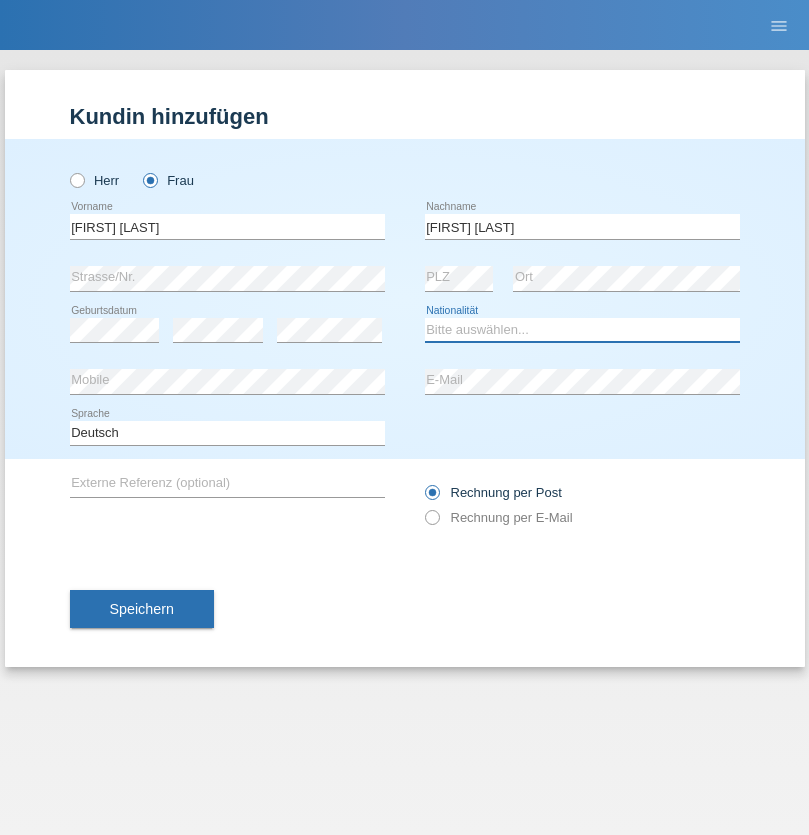 select on "CH" 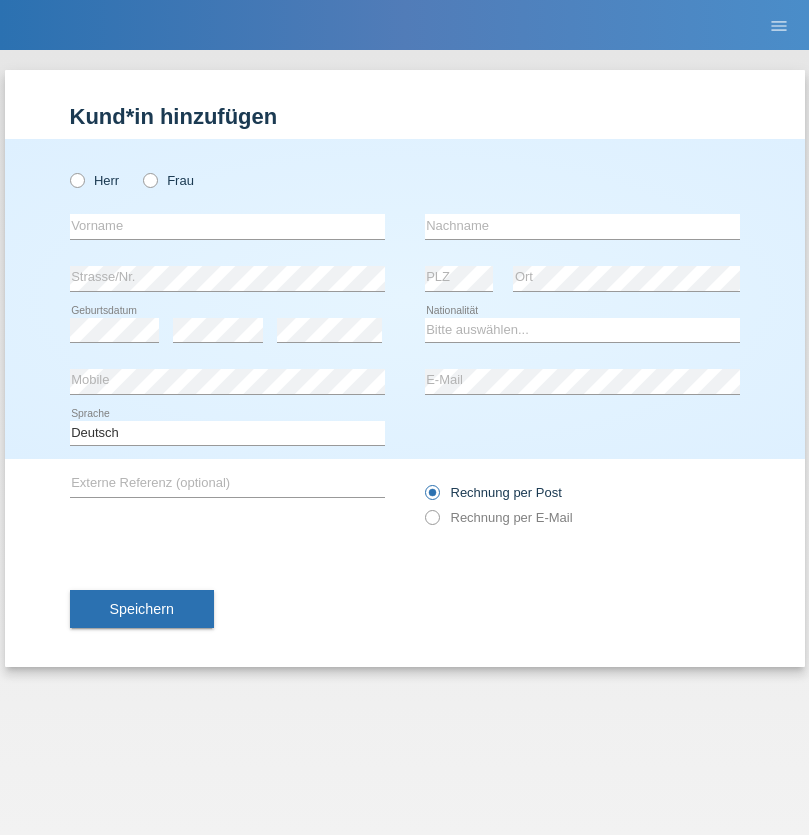 scroll, scrollTop: 0, scrollLeft: 0, axis: both 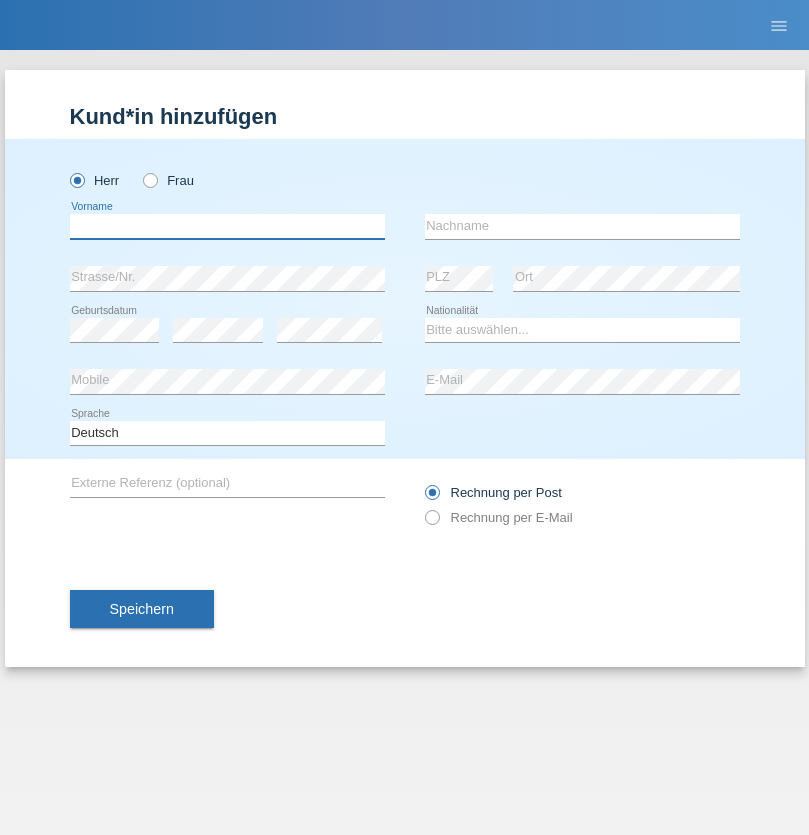 click at bounding box center [227, 226] 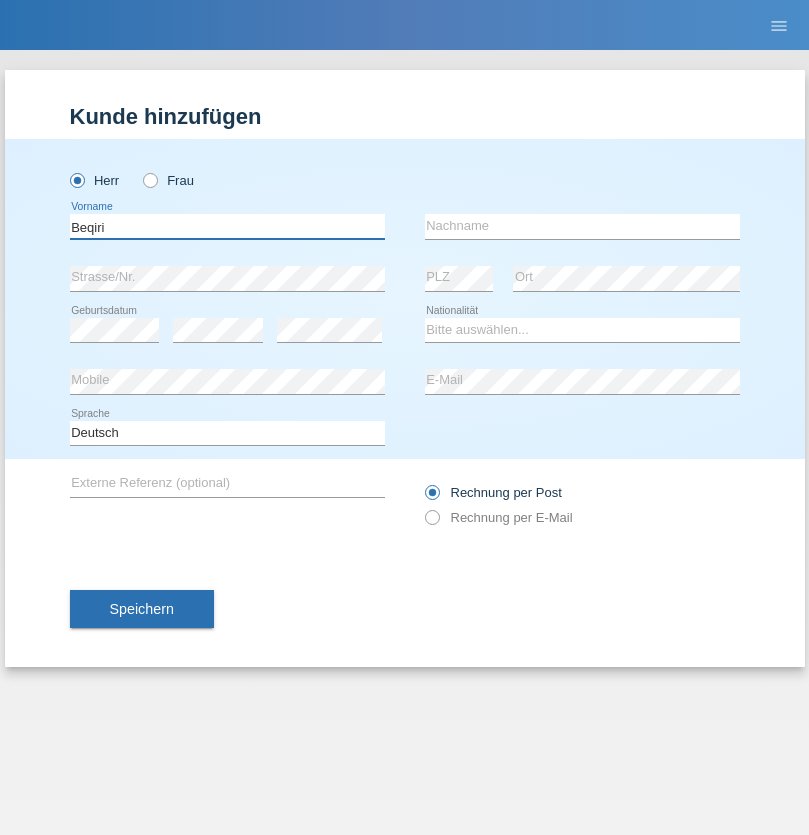 type on "Beqiri" 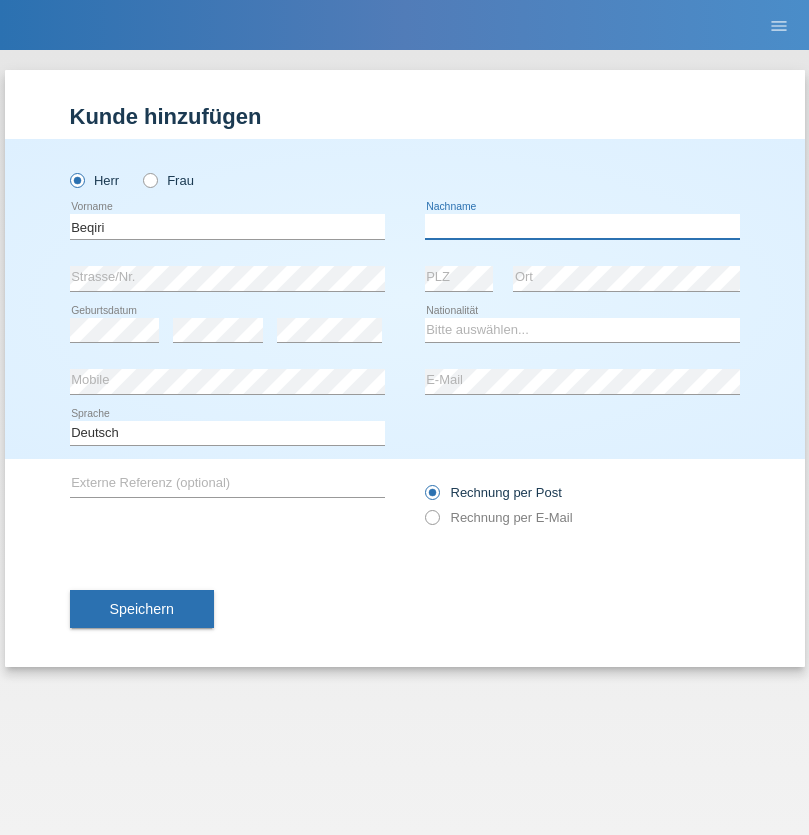 click at bounding box center [582, 226] 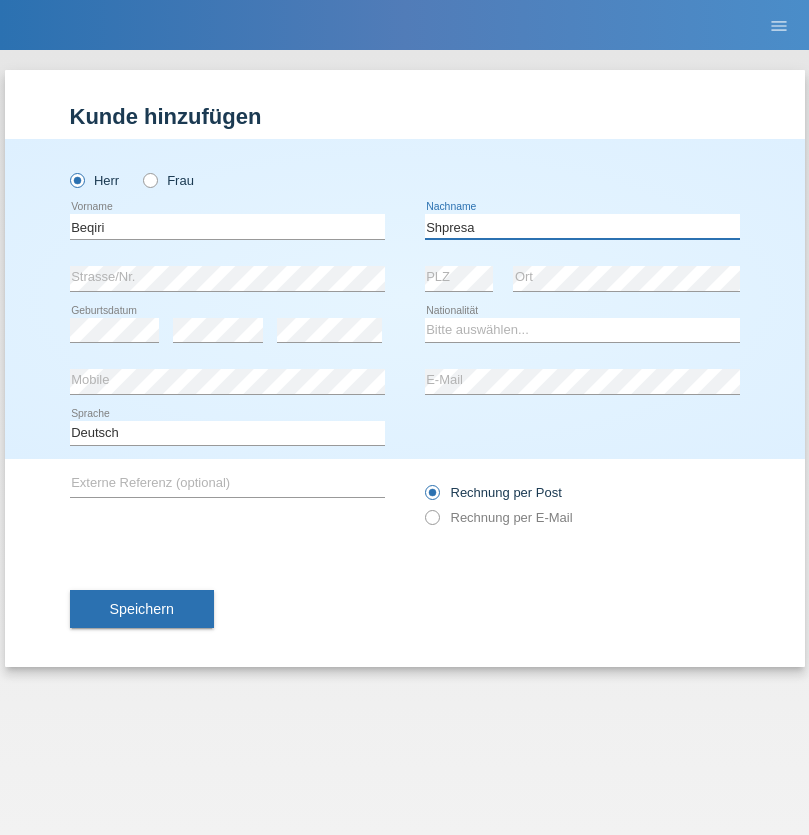 type on "Shpresa" 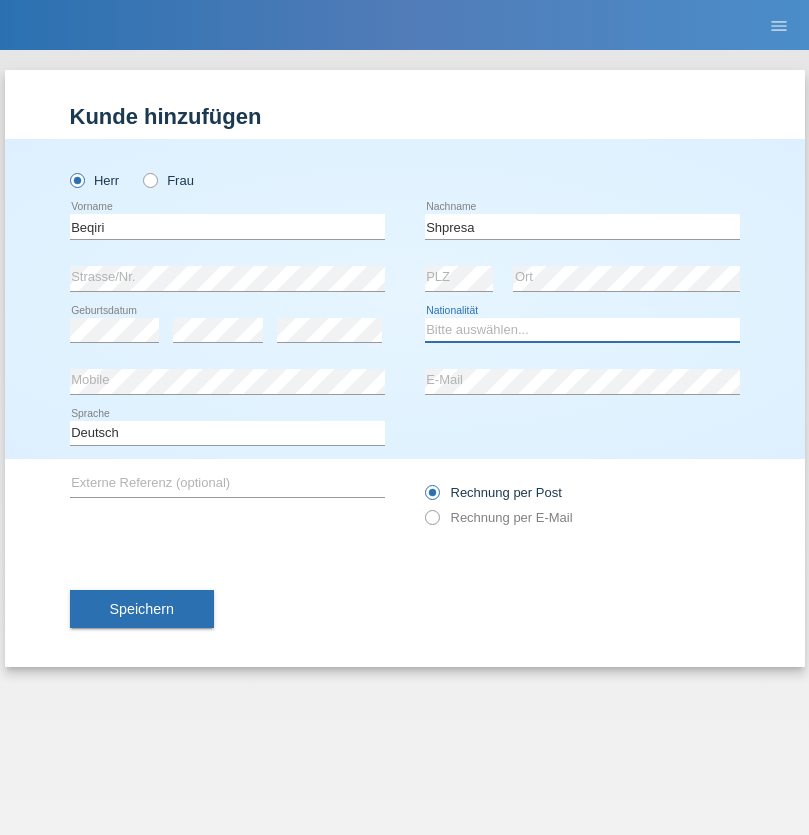 select on "XK" 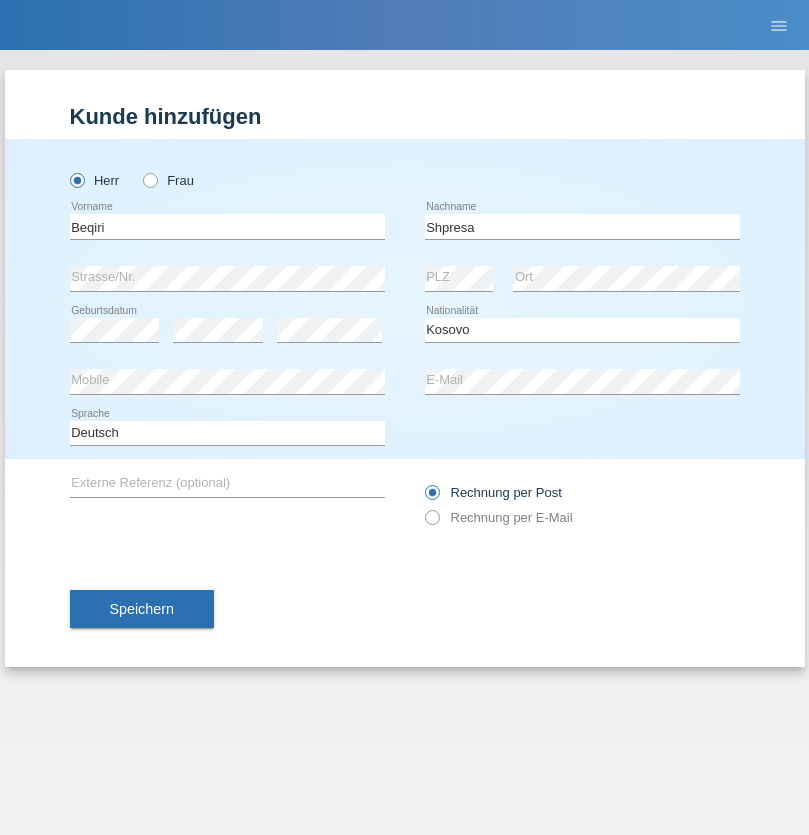 select on "C" 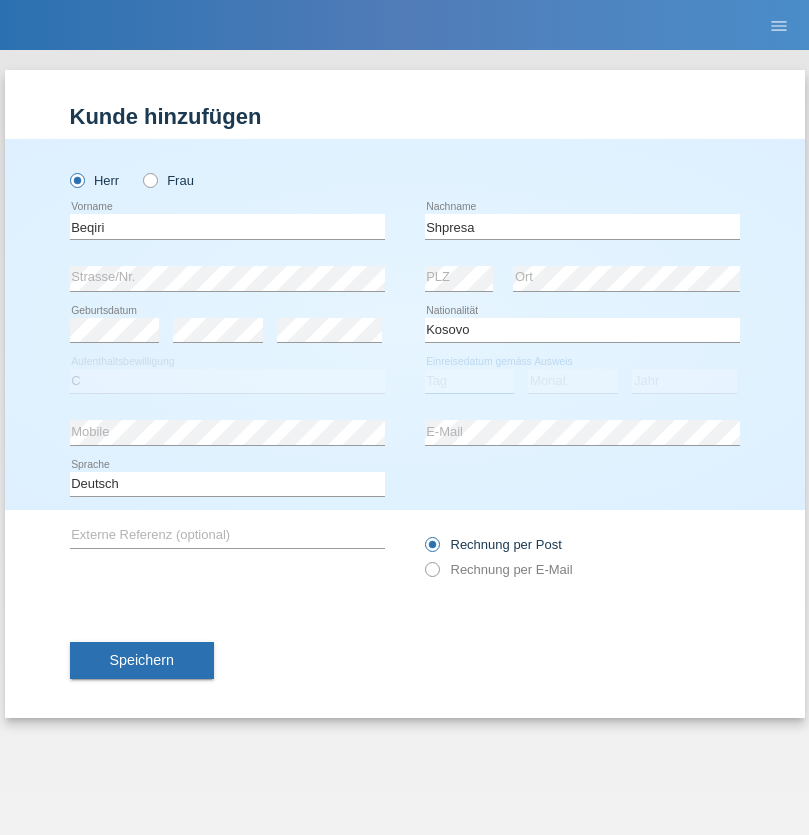 select on "08" 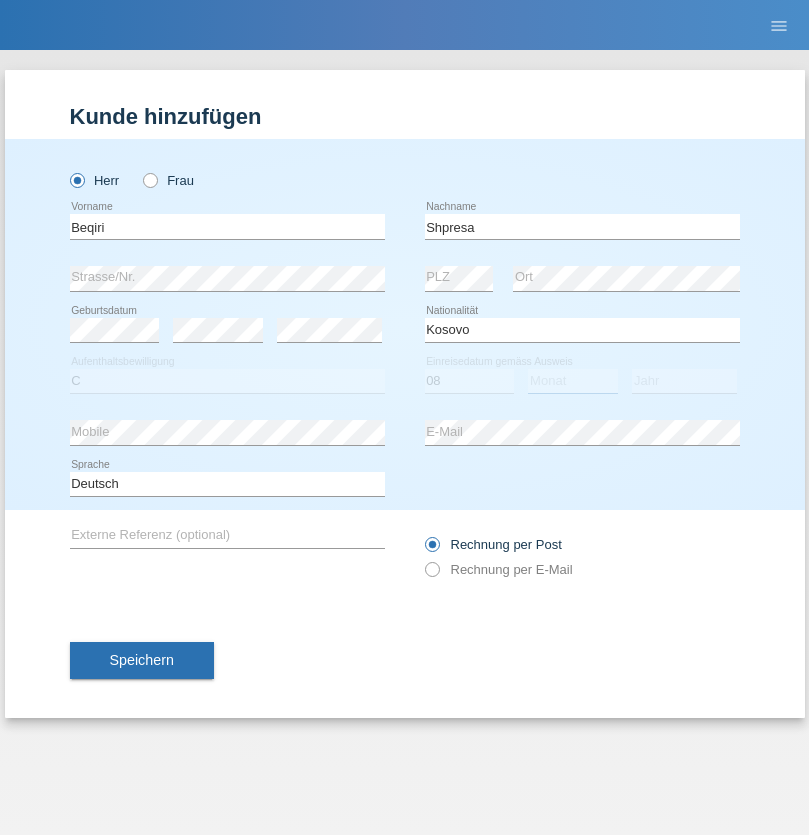 select on "02" 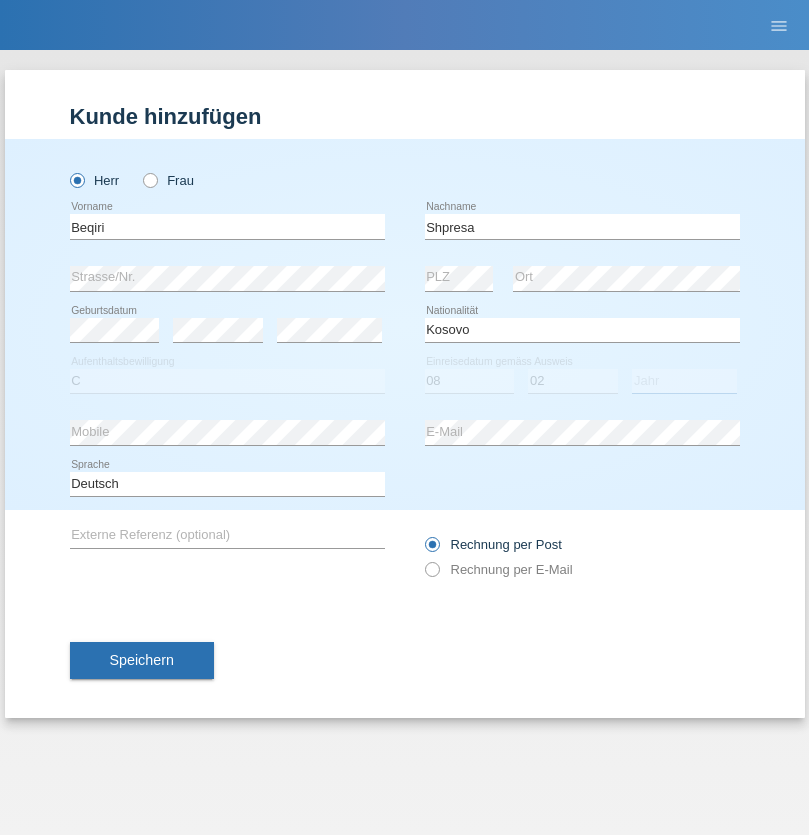 select on "1979" 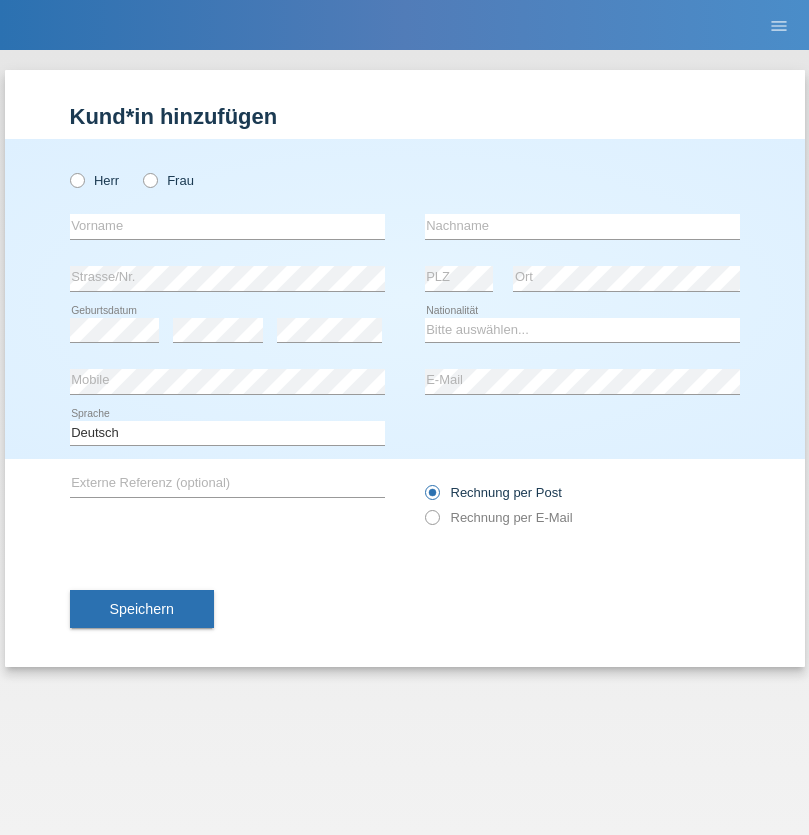 scroll, scrollTop: 0, scrollLeft: 0, axis: both 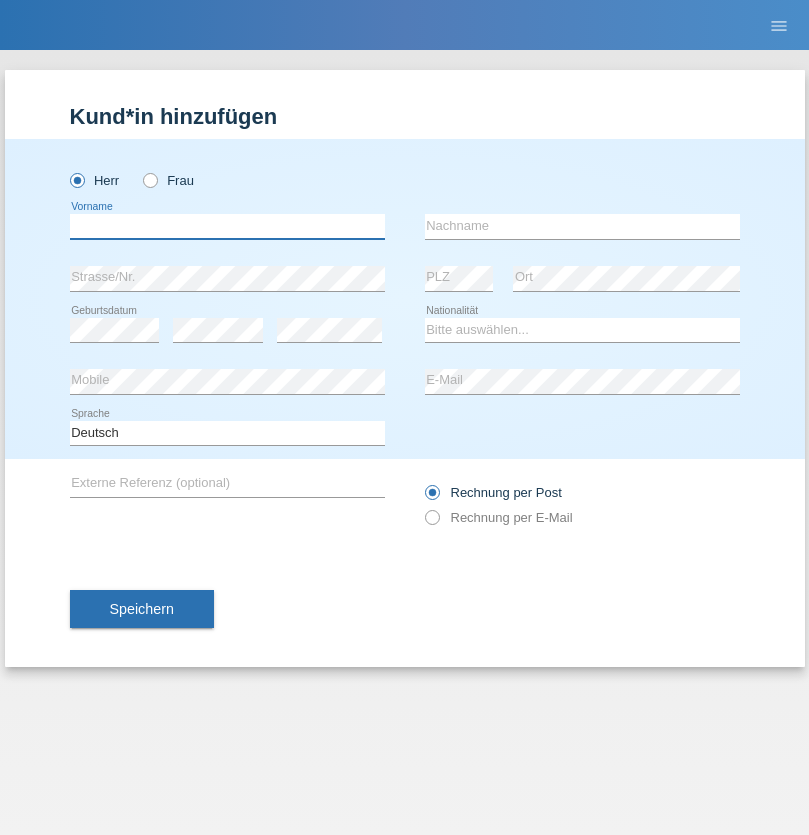 click at bounding box center (227, 226) 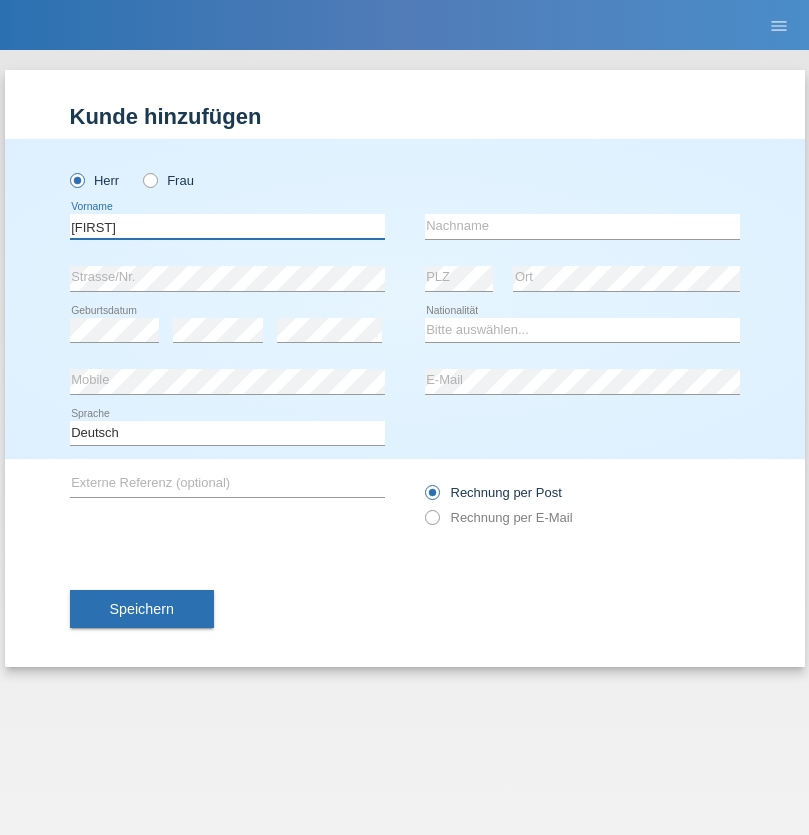 type on "[FIRST]" 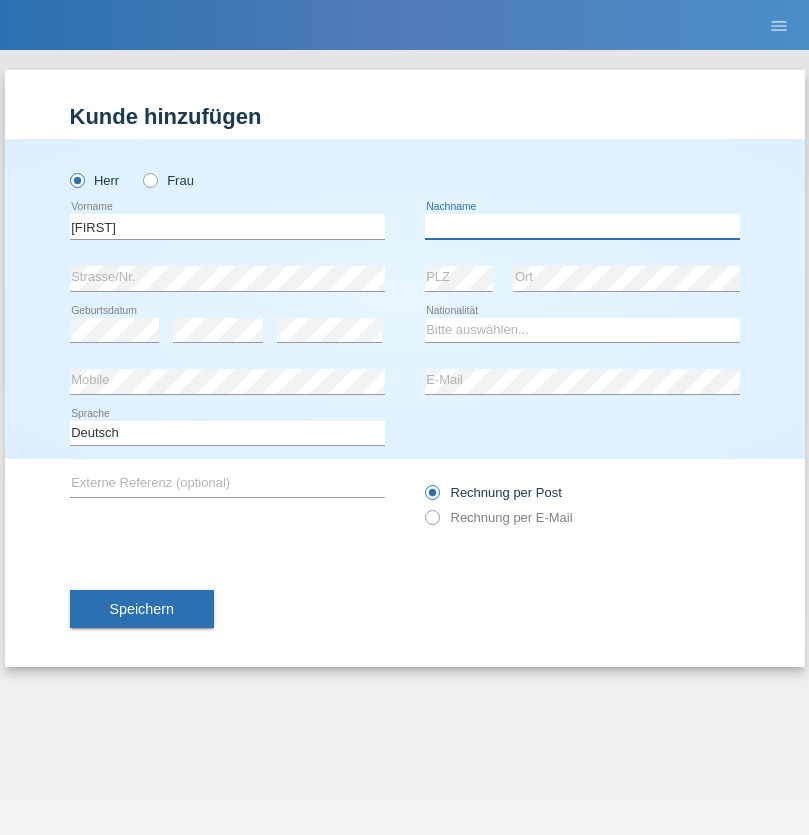 click at bounding box center [582, 226] 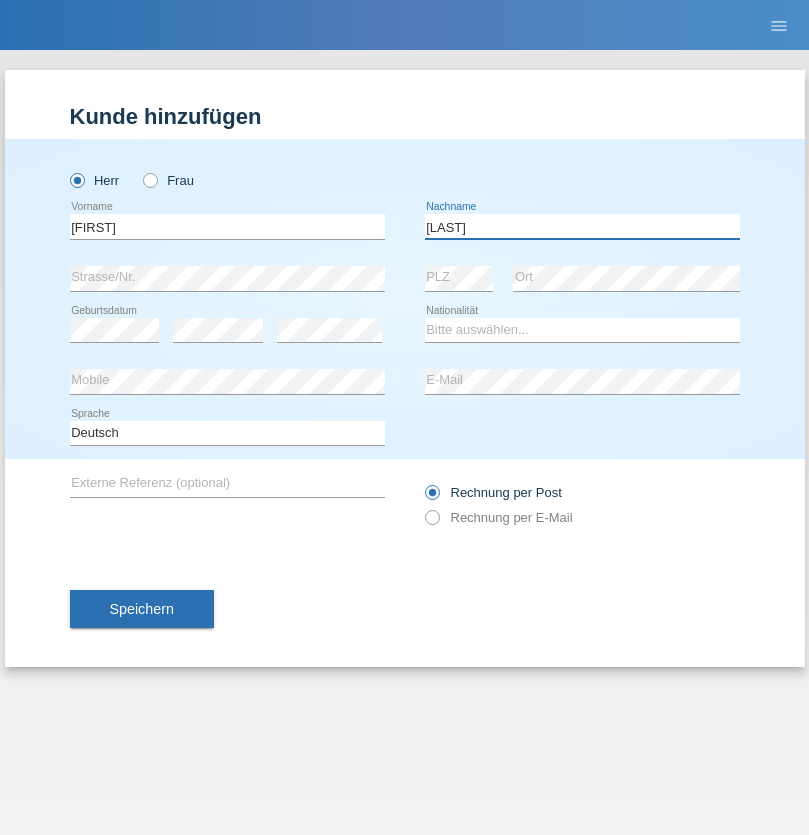 type on "[LAST]" 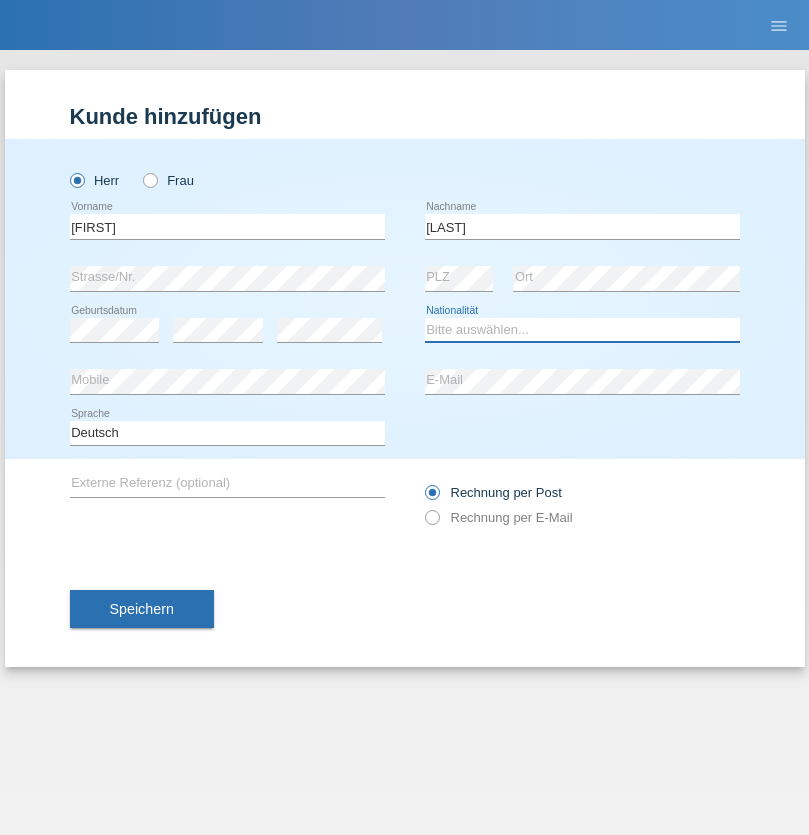 select on "CH" 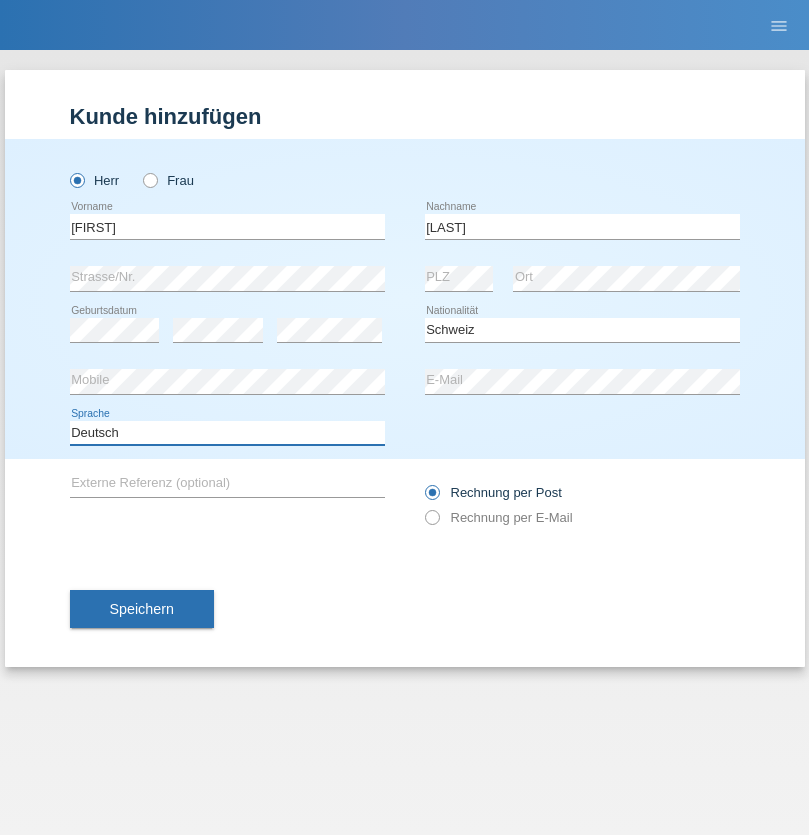 select on "en" 